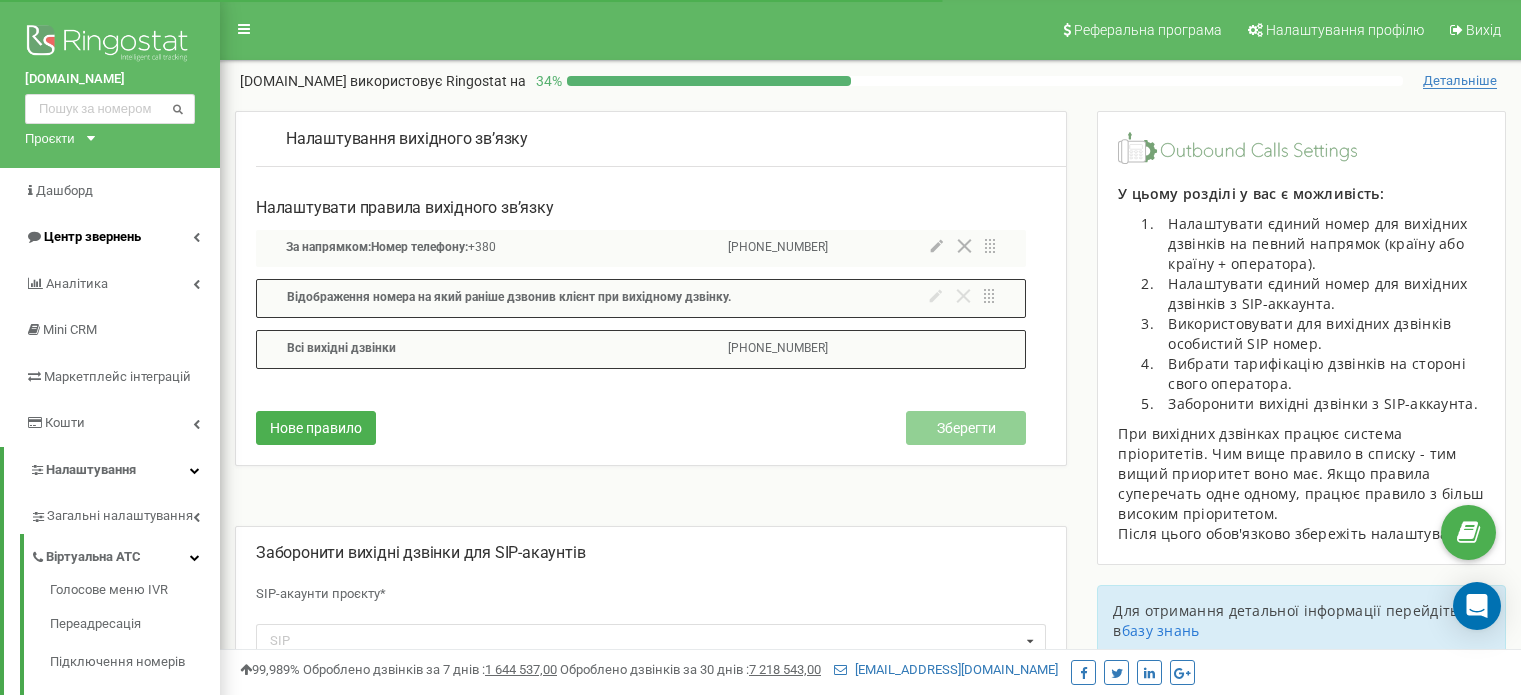 scroll, scrollTop: 0, scrollLeft: 0, axis: both 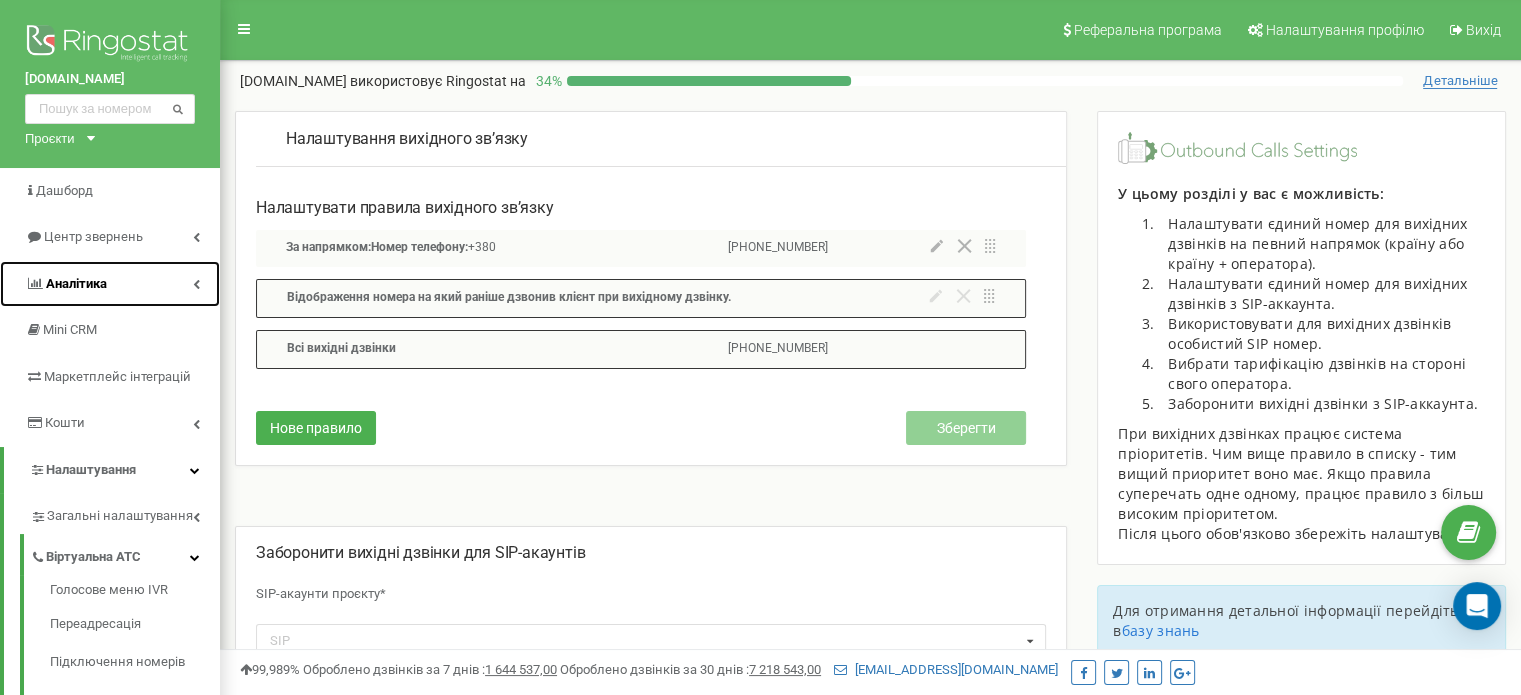 click at bounding box center (196, 284) 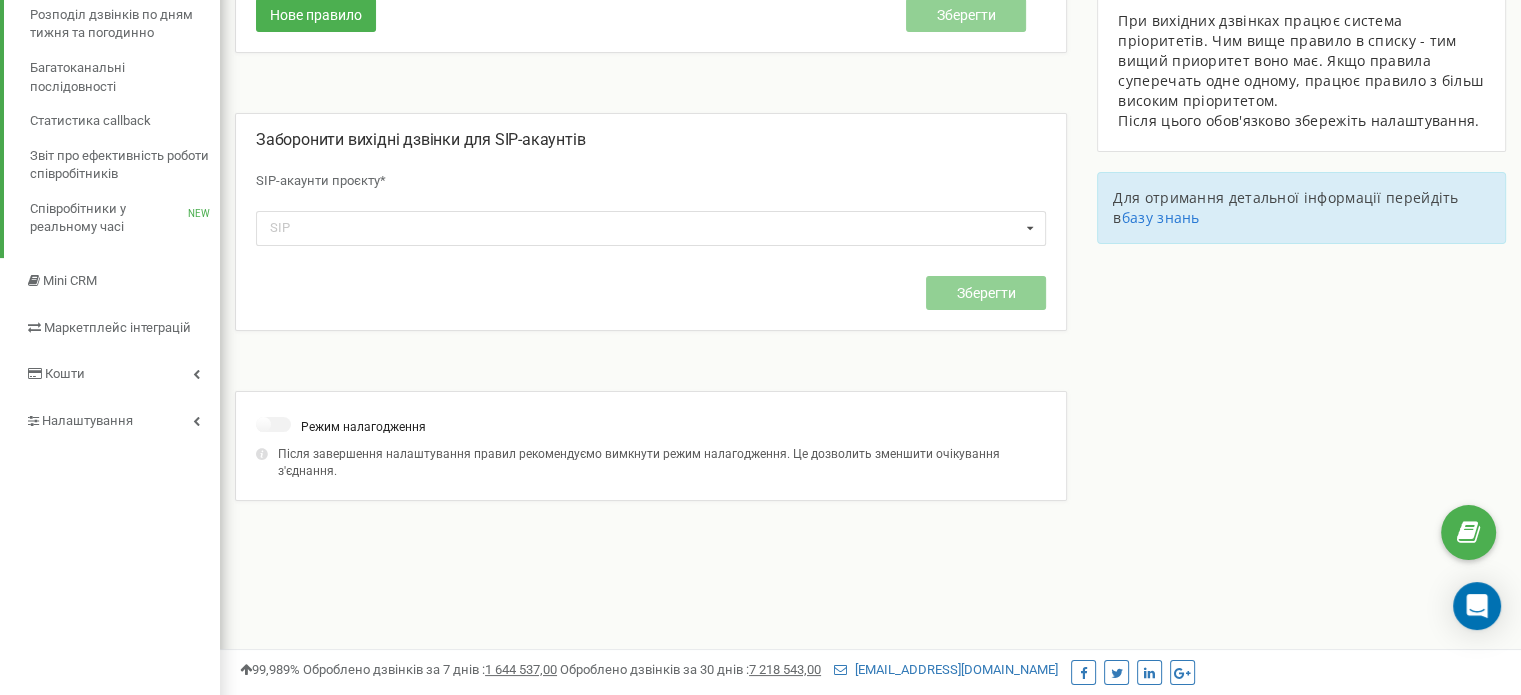 scroll, scrollTop: 500, scrollLeft: 0, axis: vertical 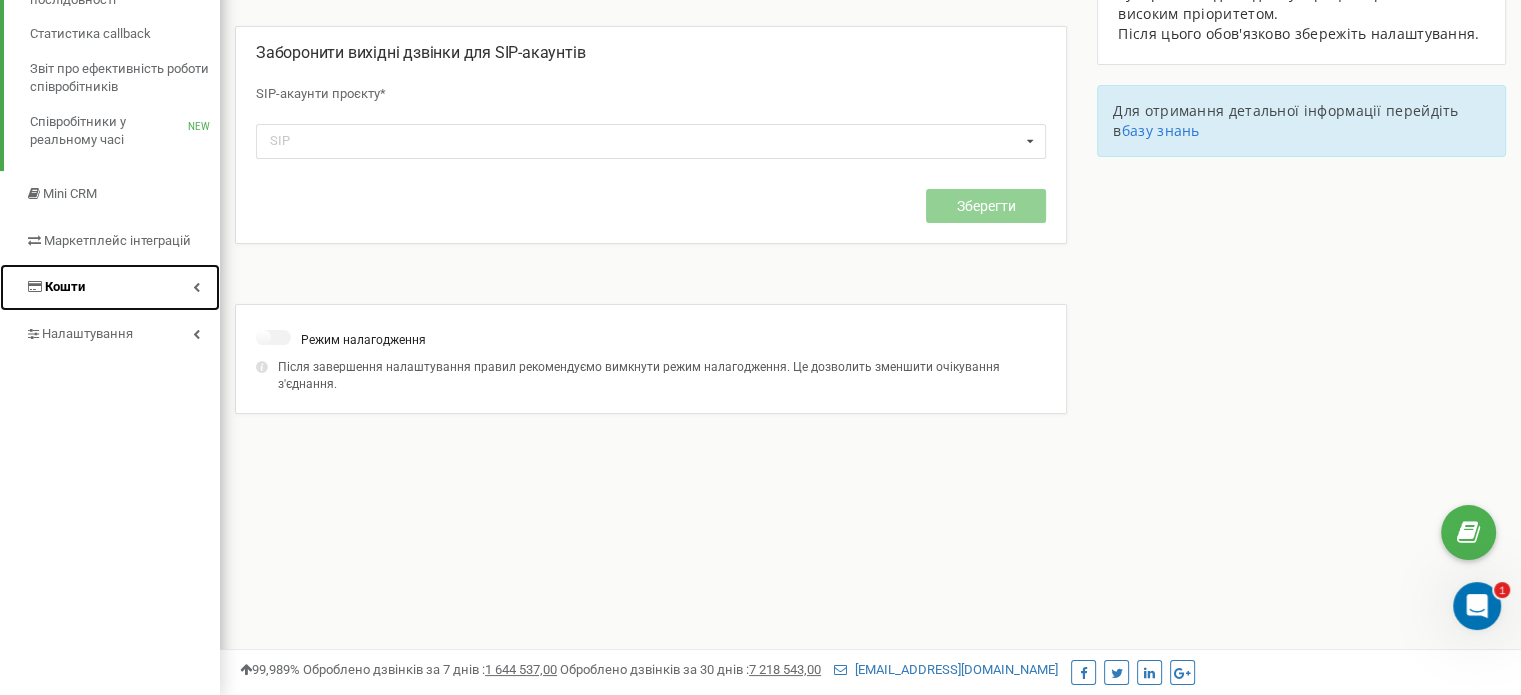 click at bounding box center [196, 287] 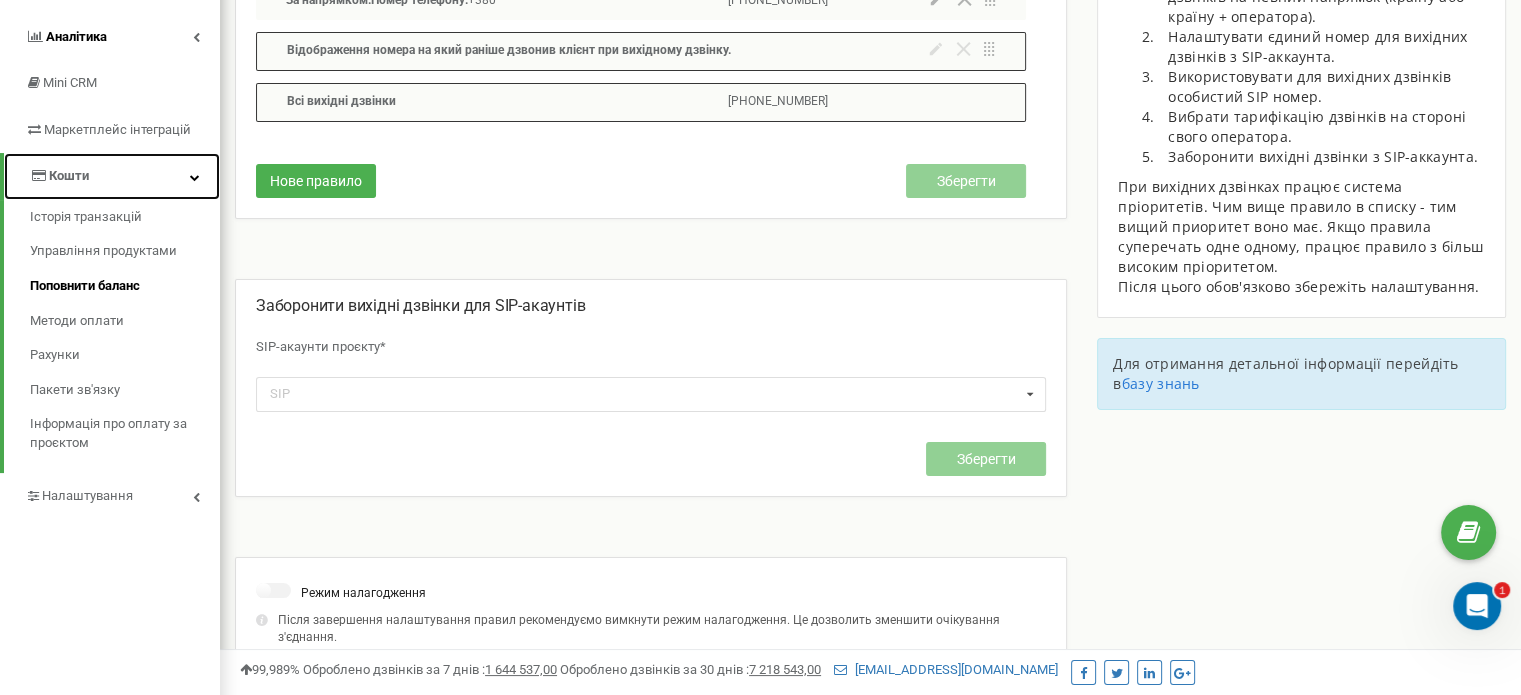 scroll, scrollTop: 436, scrollLeft: 0, axis: vertical 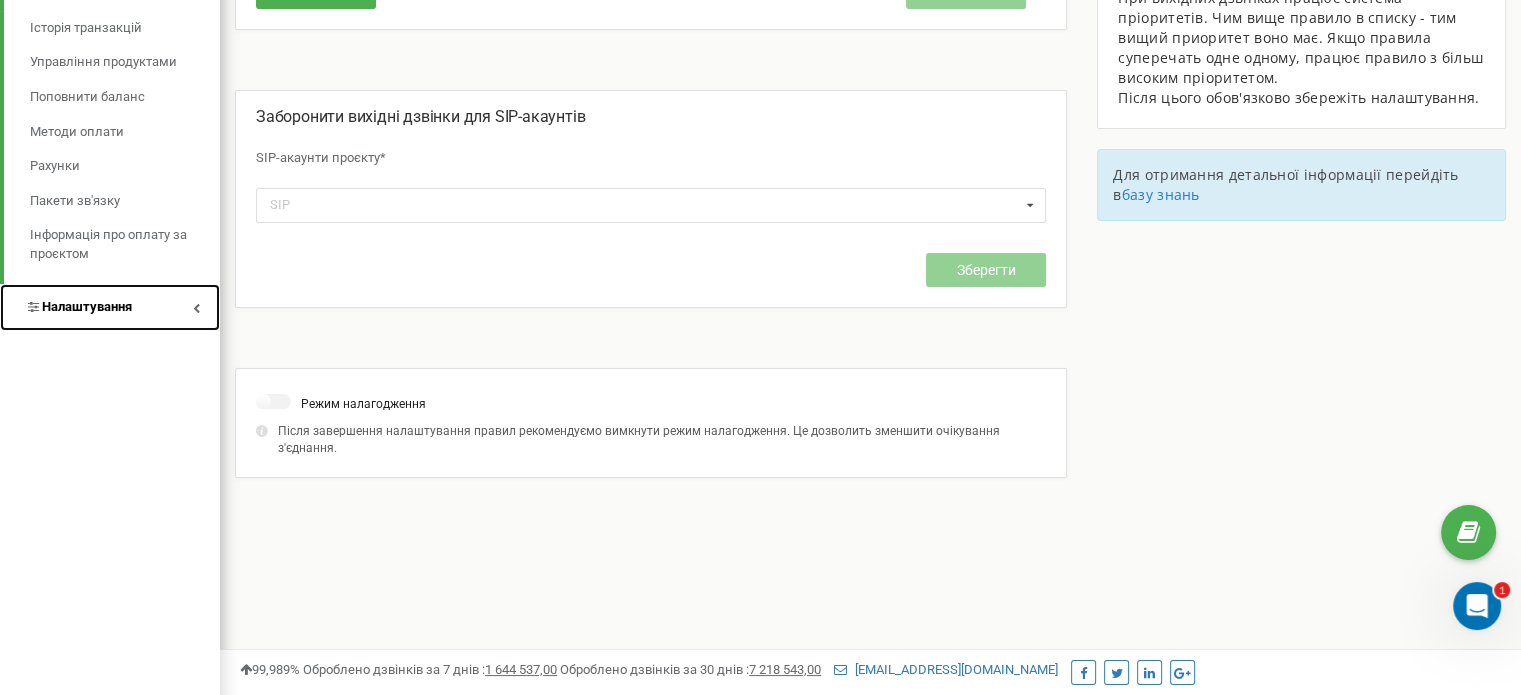 click at bounding box center (196, 308) 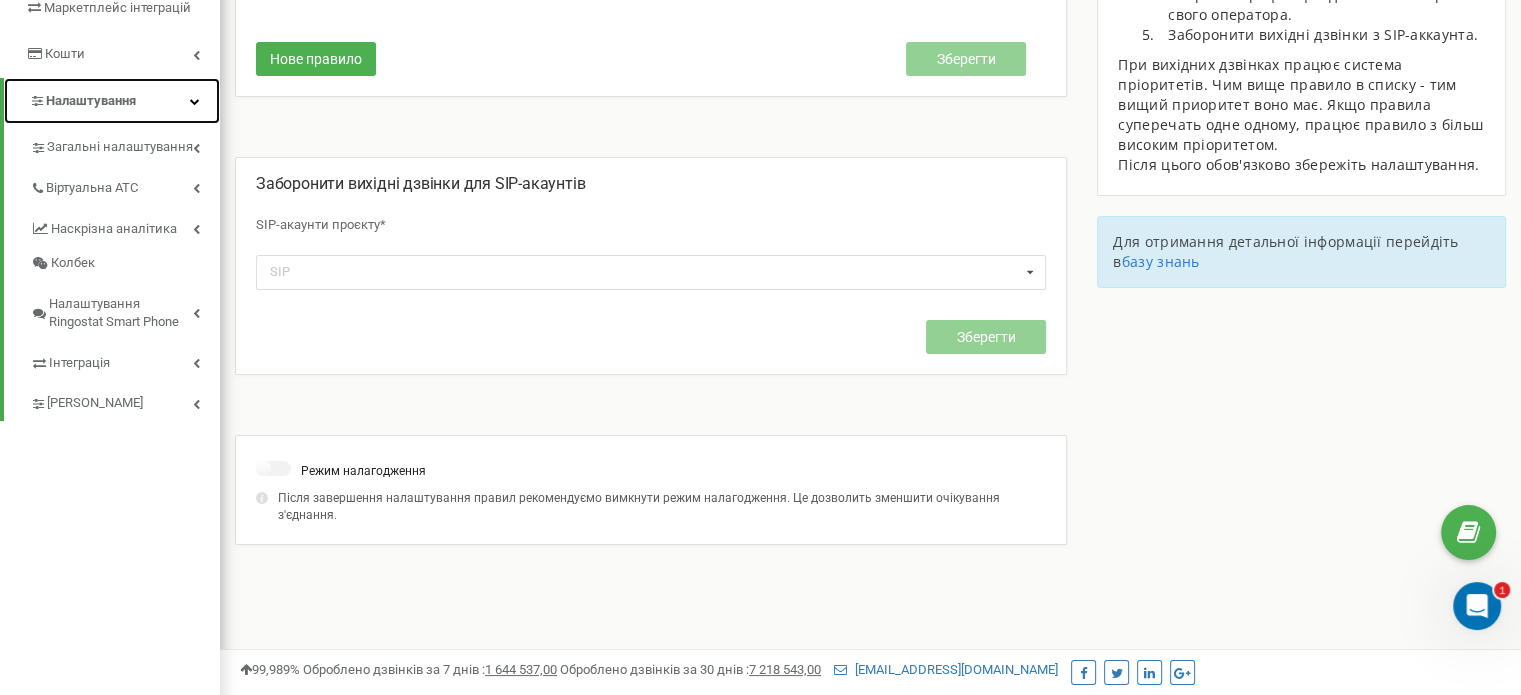 scroll, scrollTop: 336, scrollLeft: 0, axis: vertical 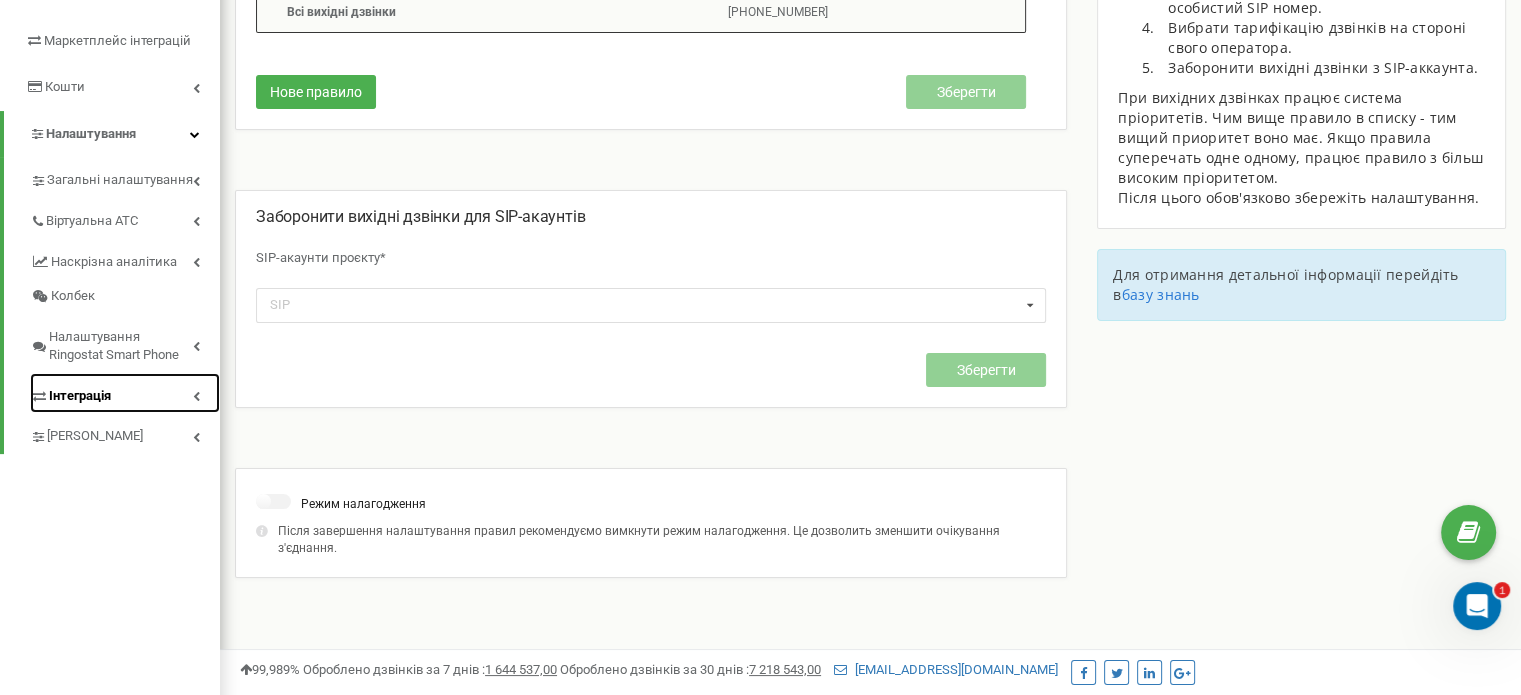 click at bounding box center [196, 396] 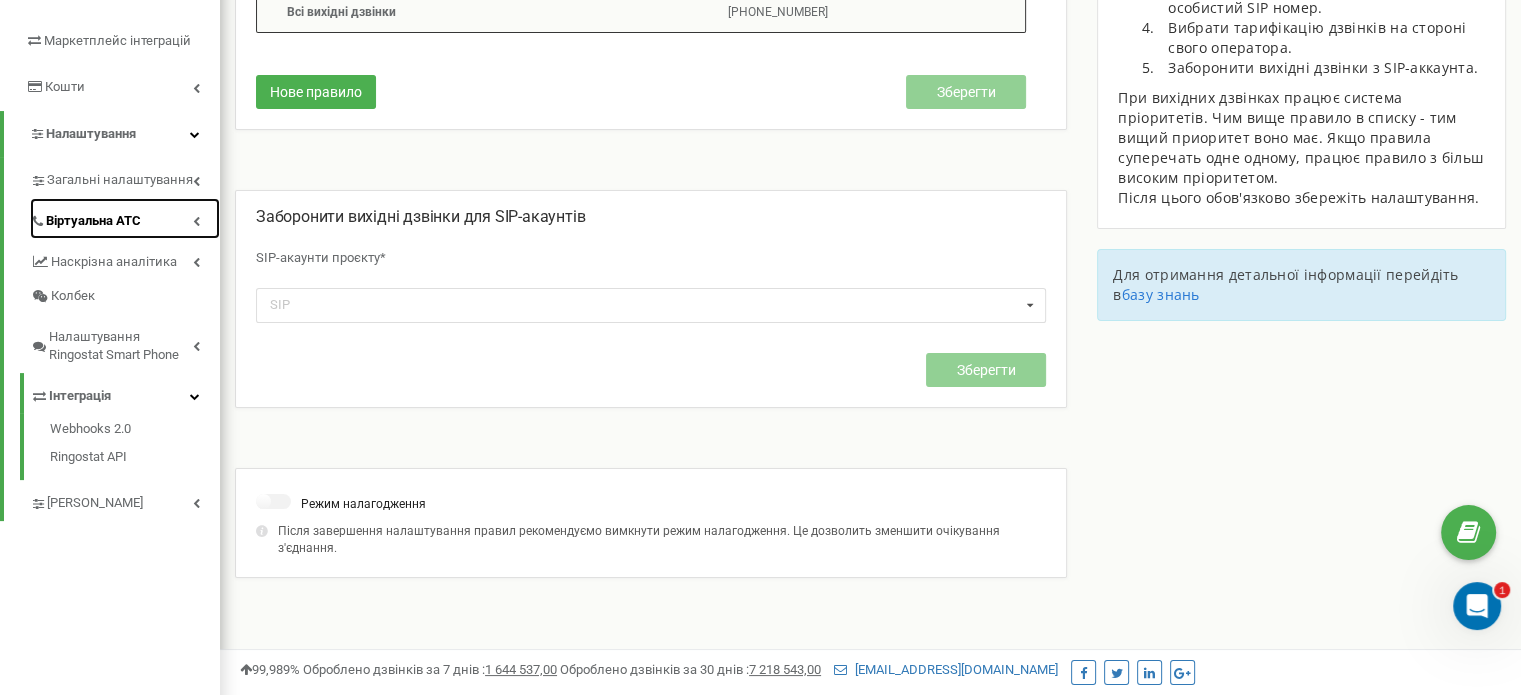 click at bounding box center (196, 221) 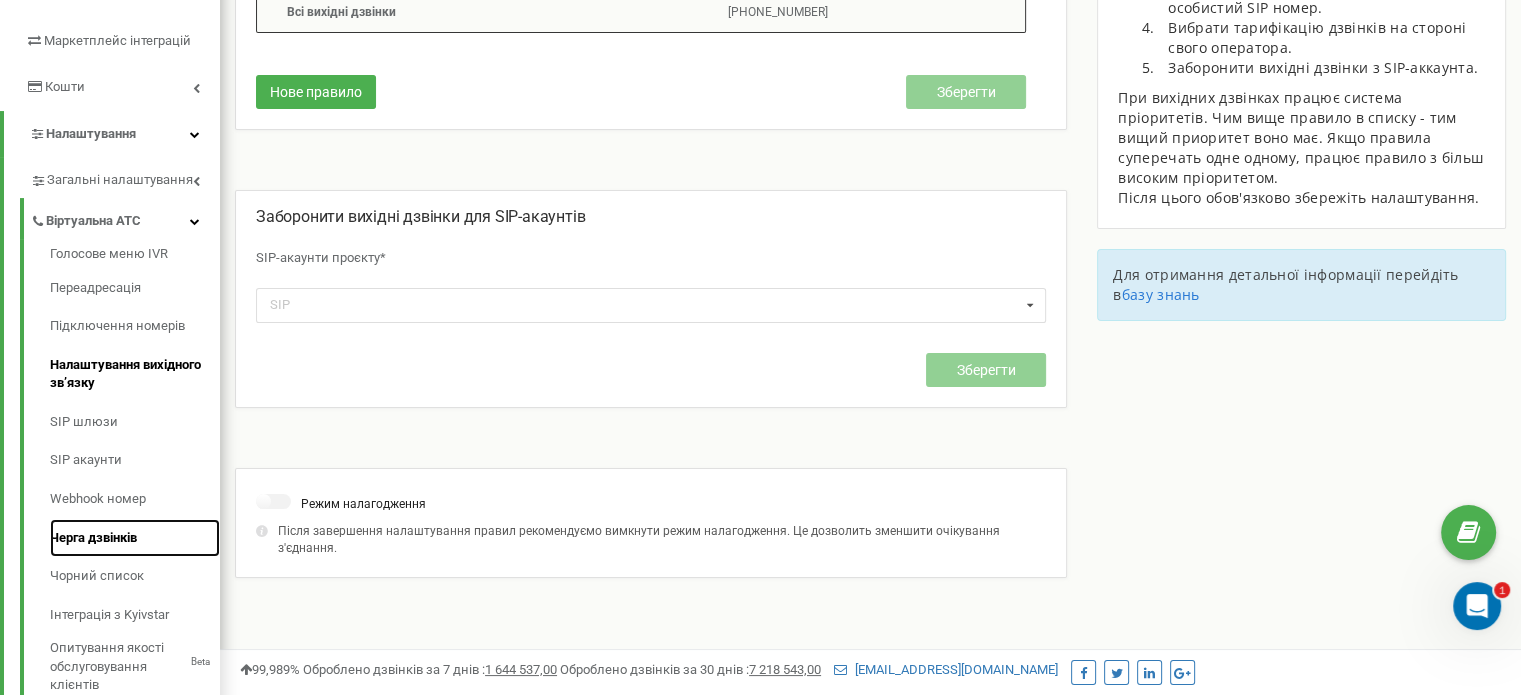 click on "Черга дзвінків" at bounding box center [135, 538] 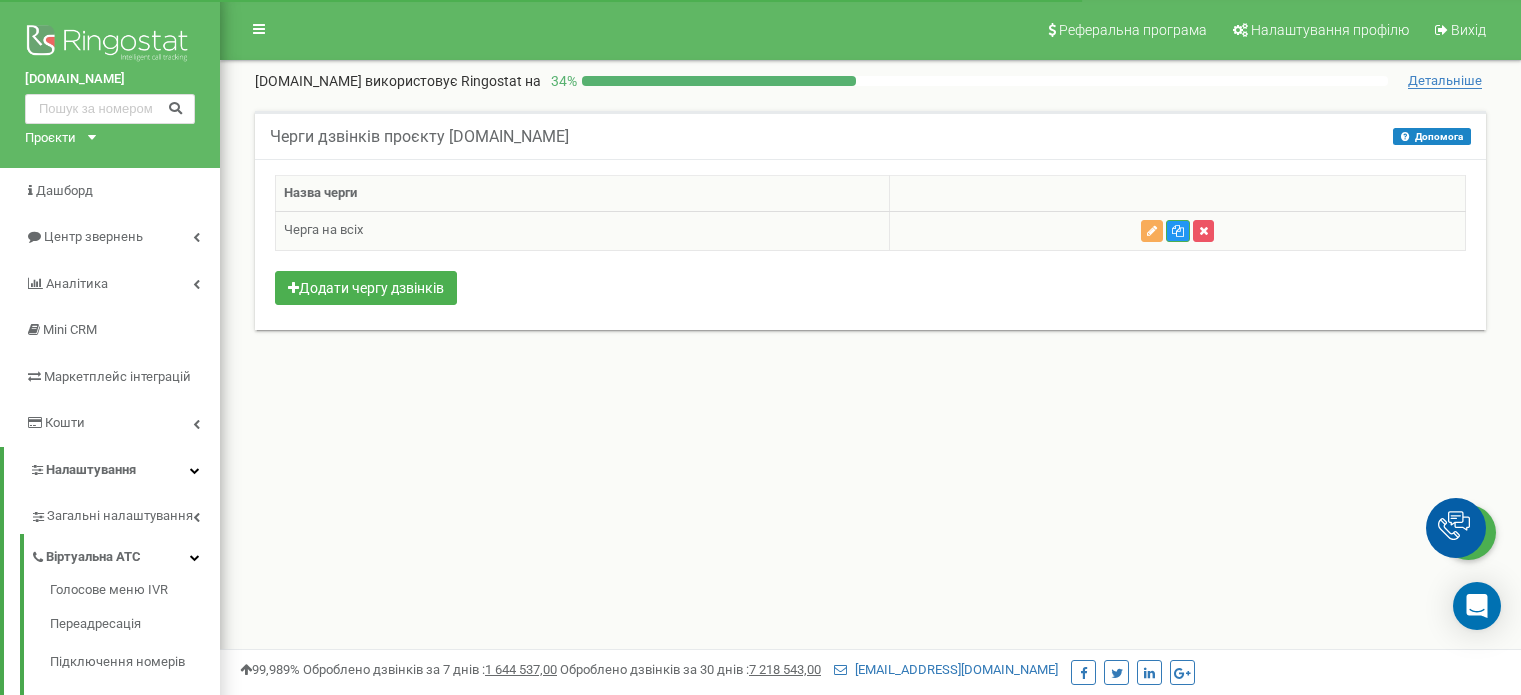 scroll, scrollTop: 0, scrollLeft: 0, axis: both 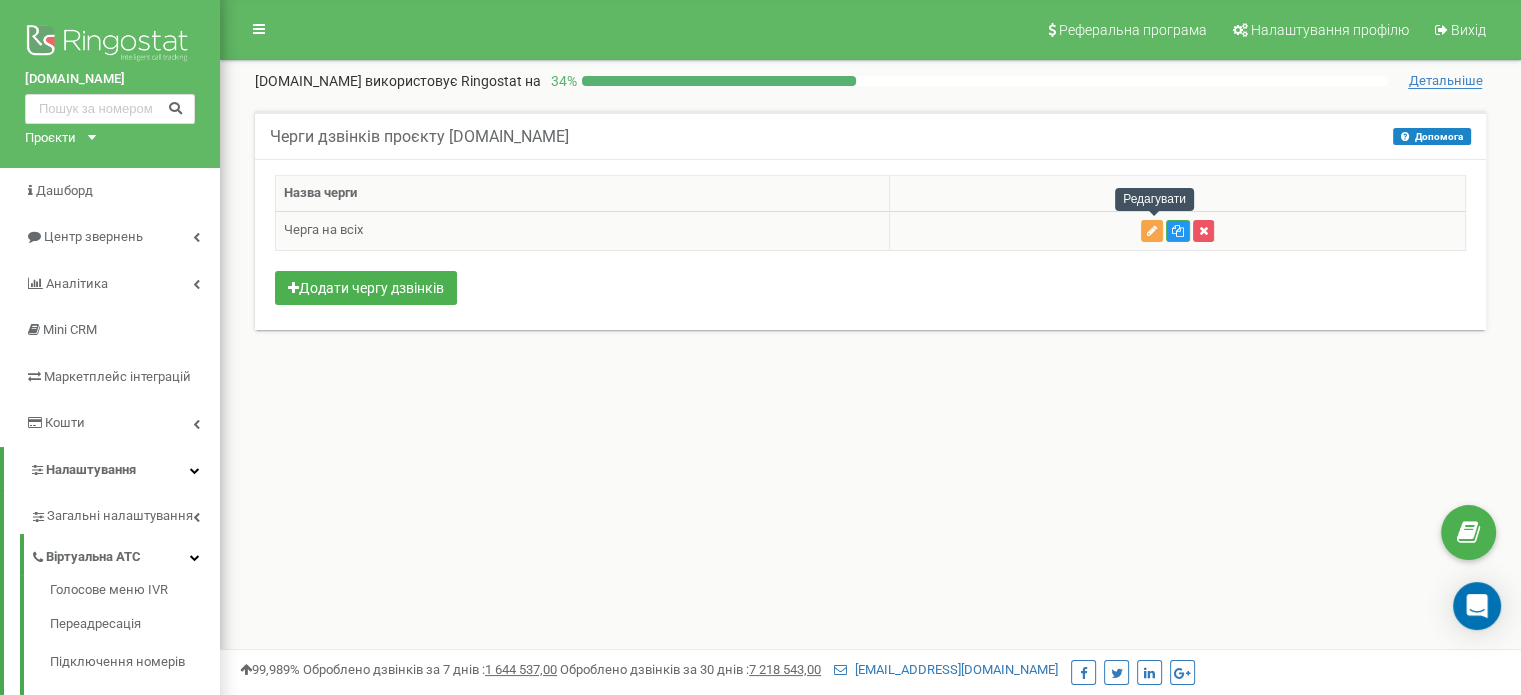 click at bounding box center [1152, 231] 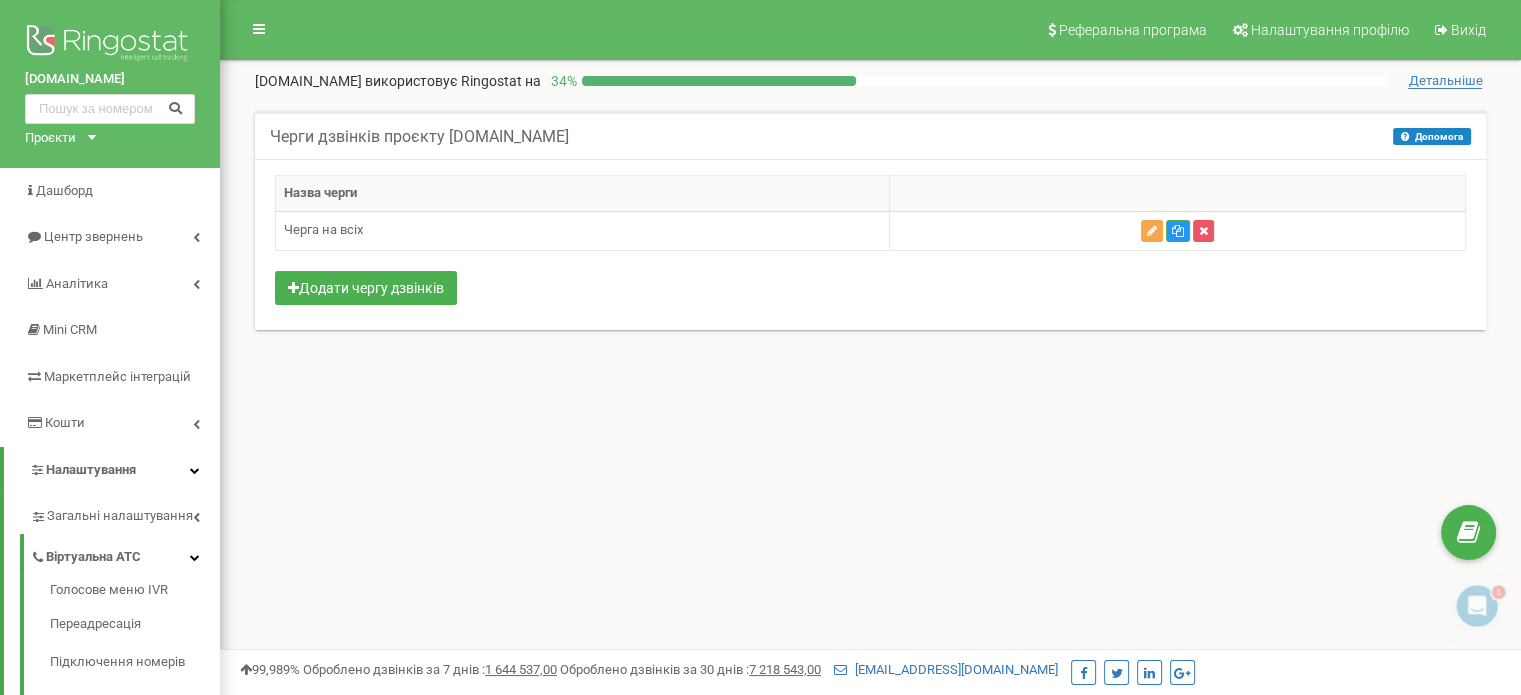 scroll, scrollTop: 0, scrollLeft: 0, axis: both 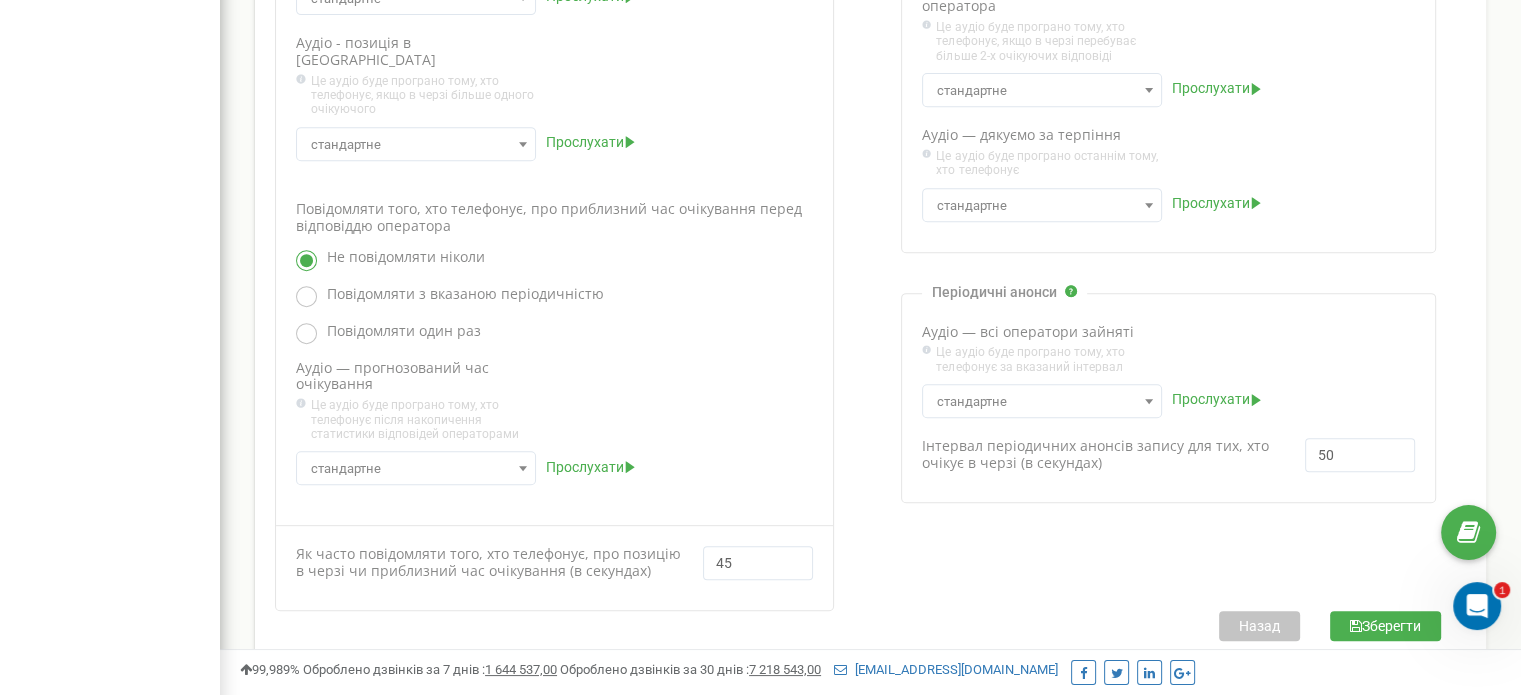 click on "Назад" at bounding box center (1259, 626) 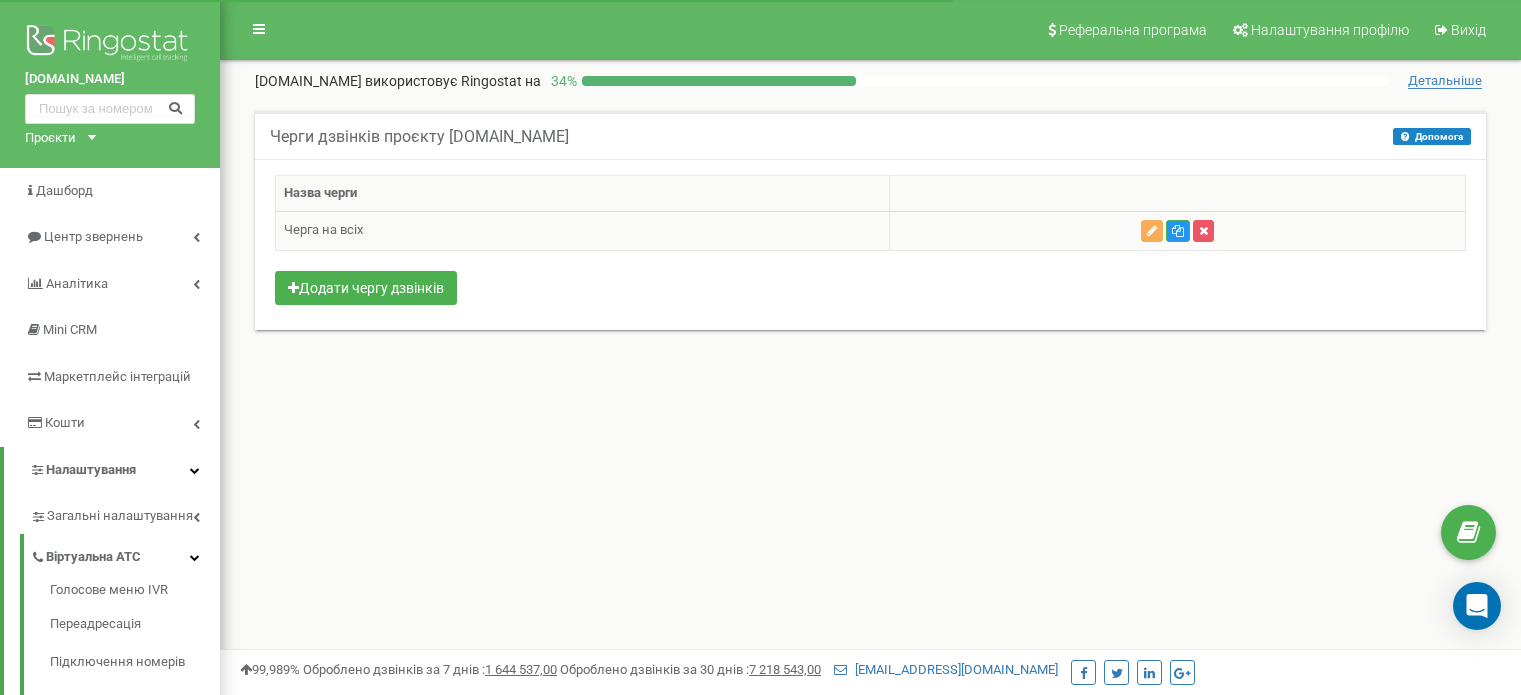 scroll, scrollTop: 0, scrollLeft: 0, axis: both 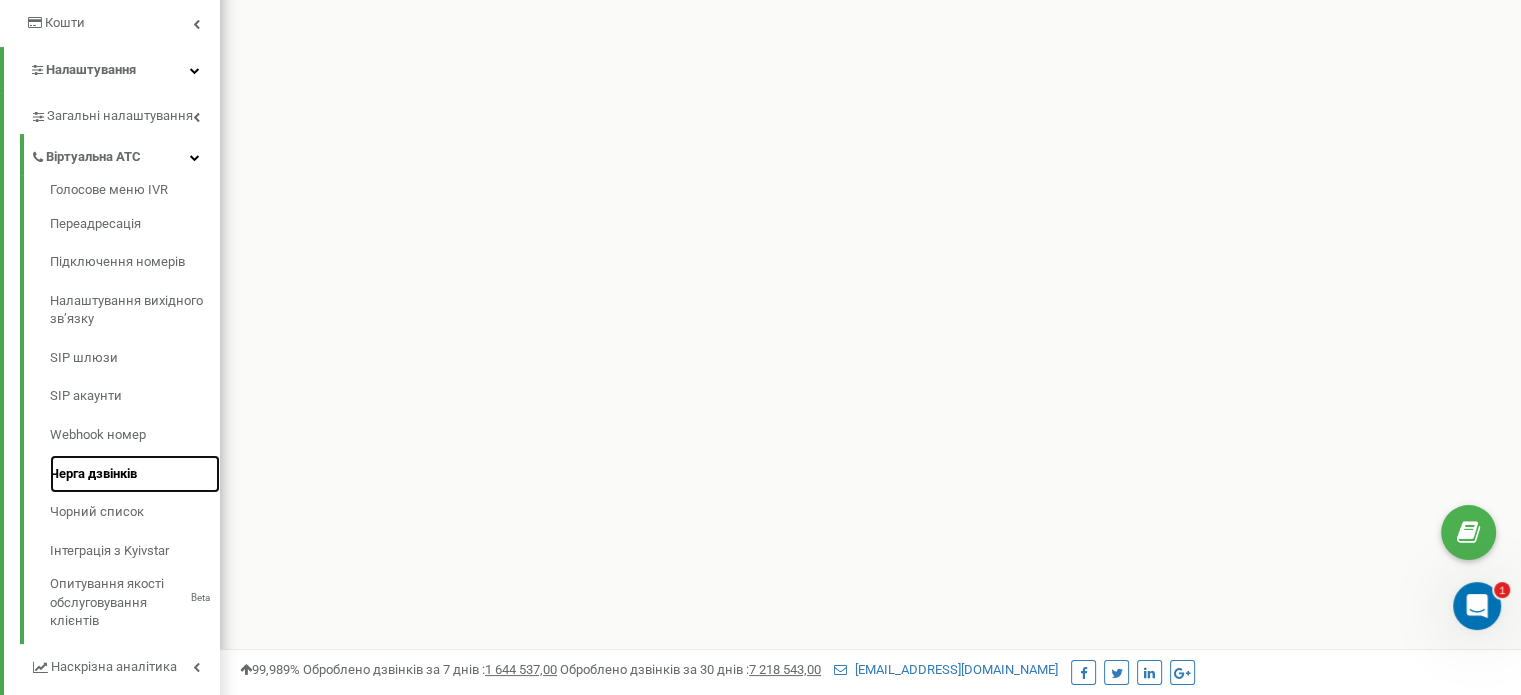 click on "Черга дзвінків" at bounding box center (135, 474) 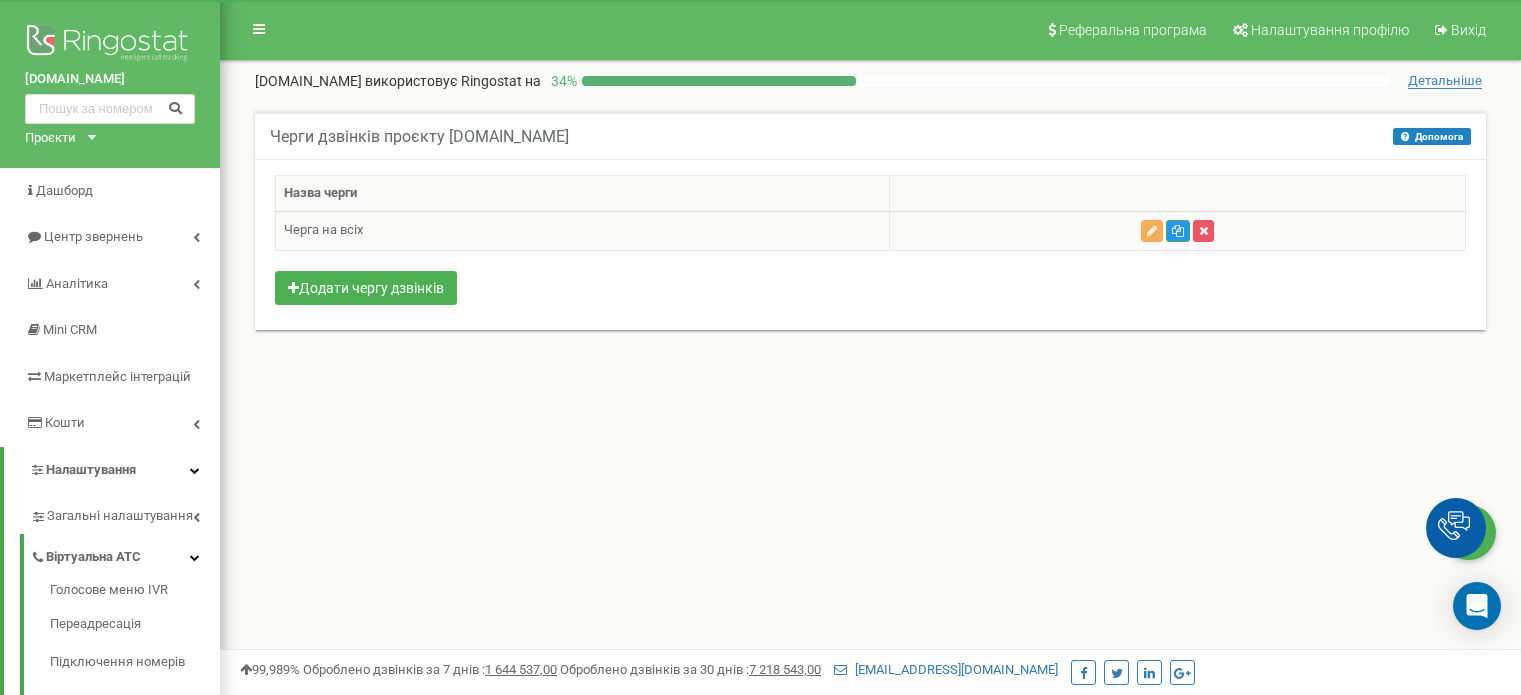 scroll, scrollTop: 0, scrollLeft: 0, axis: both 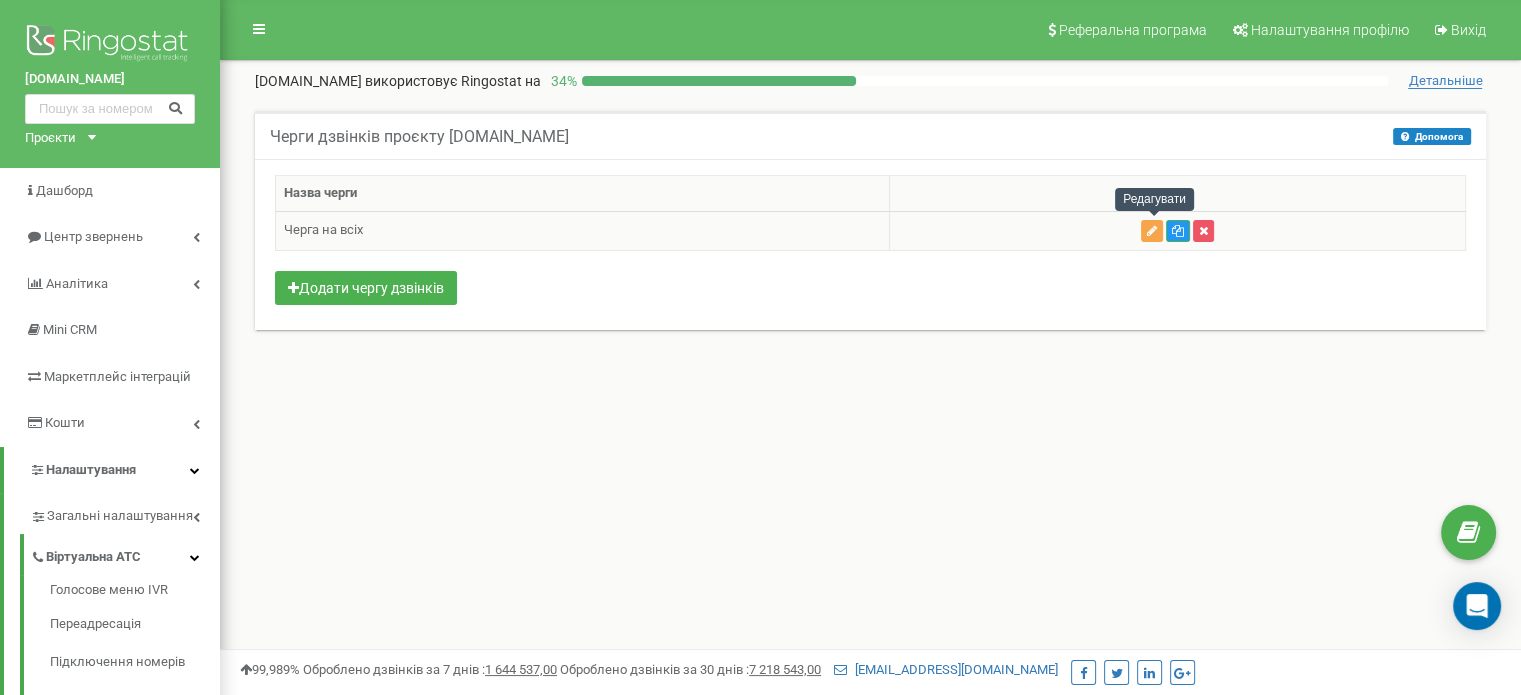 click at bounding box center [1152, 231] 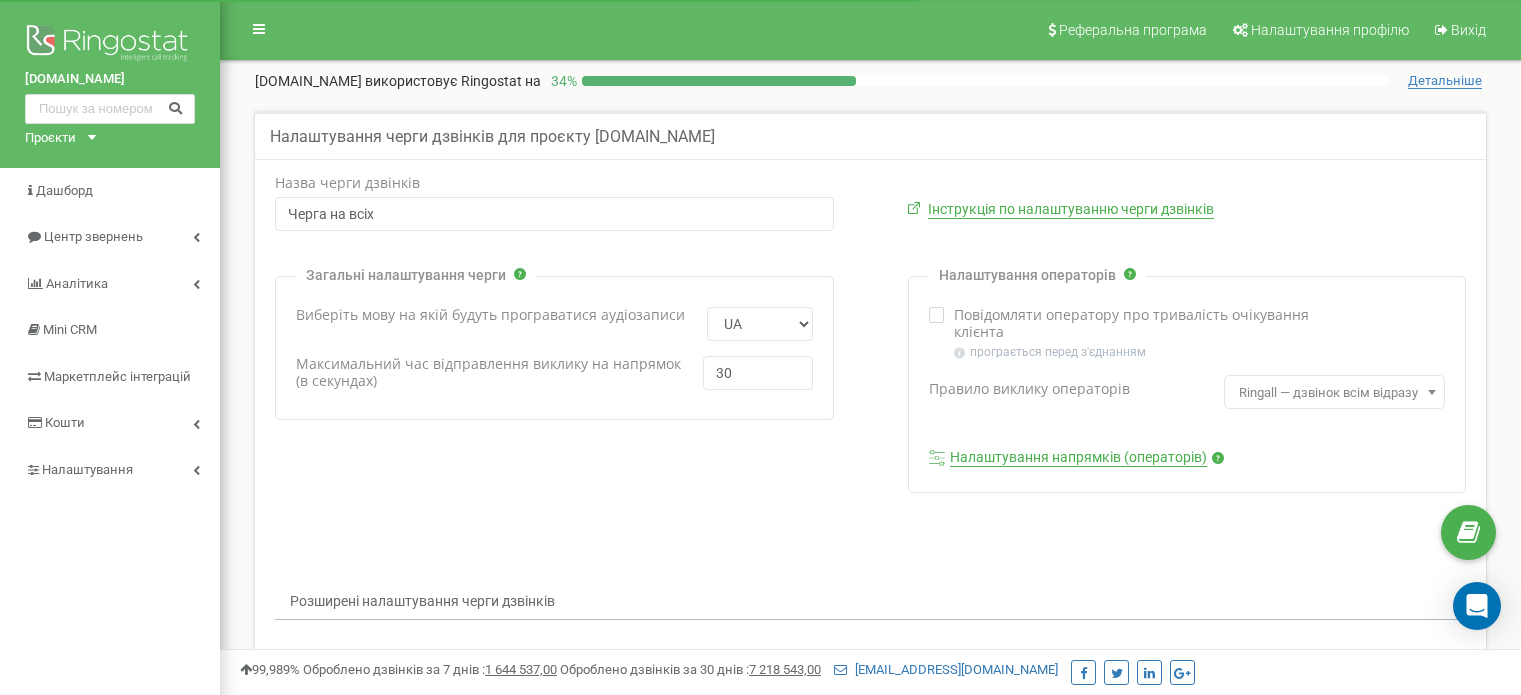scroll, scrollTop: 400, scrollLeft: 0, axis: vertical 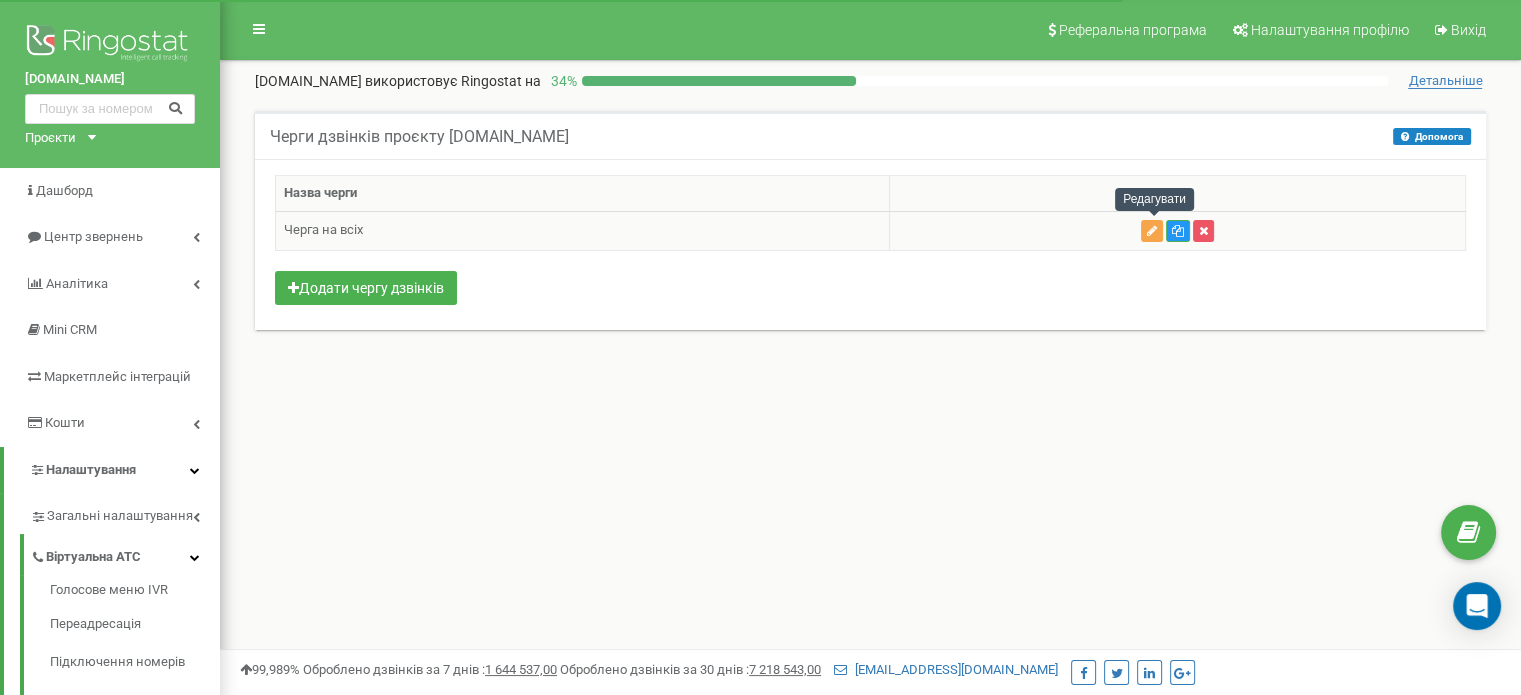 click at bounding box center (1152, 231) 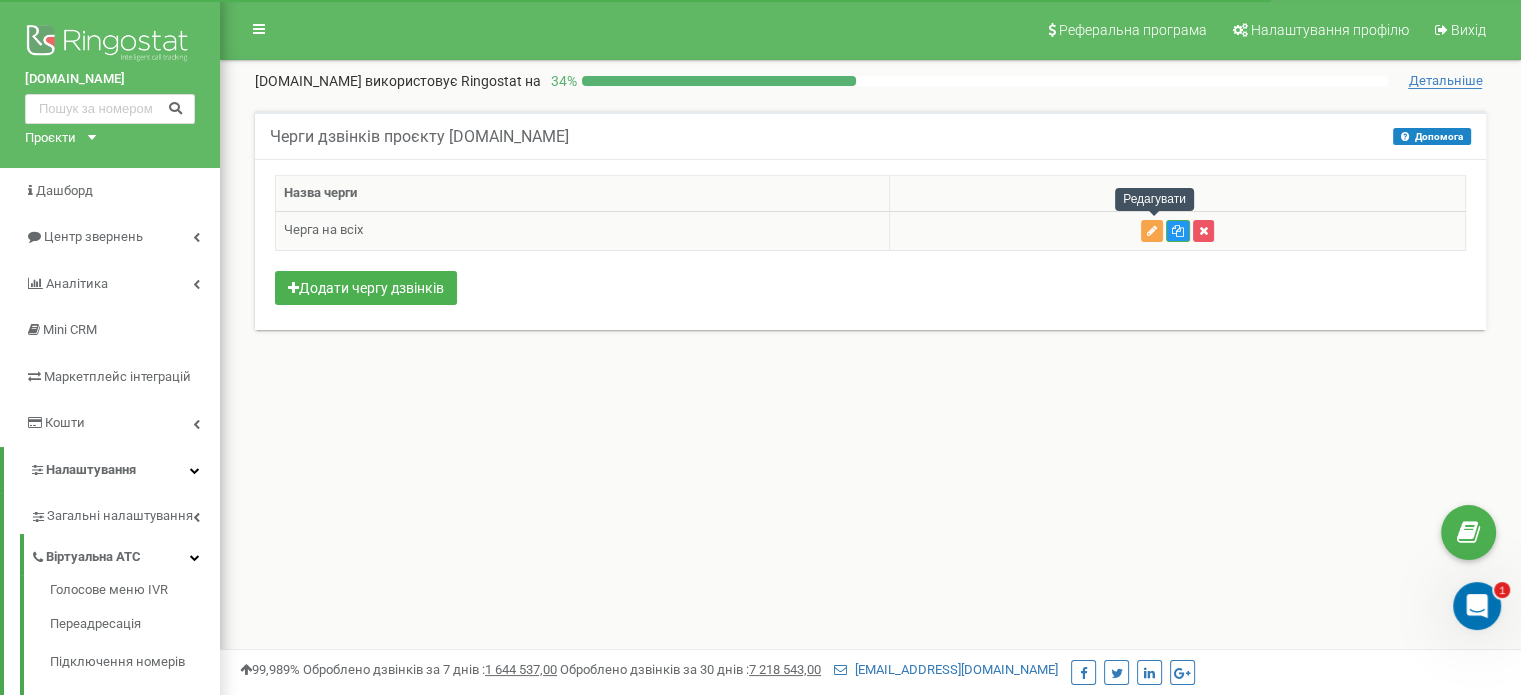 scroll, scrollTop: 0, scrollLeft: 0, axis: both 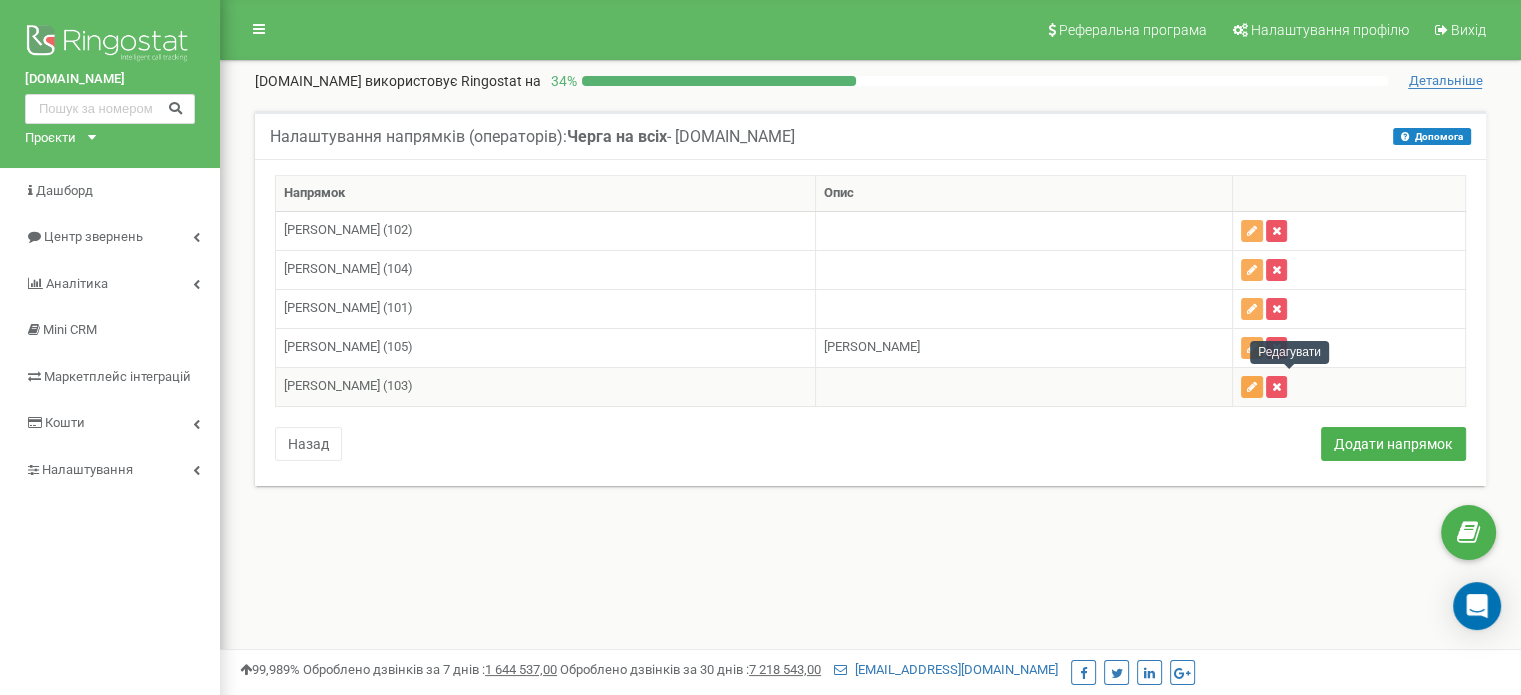click at bounding box center [1252, 387] 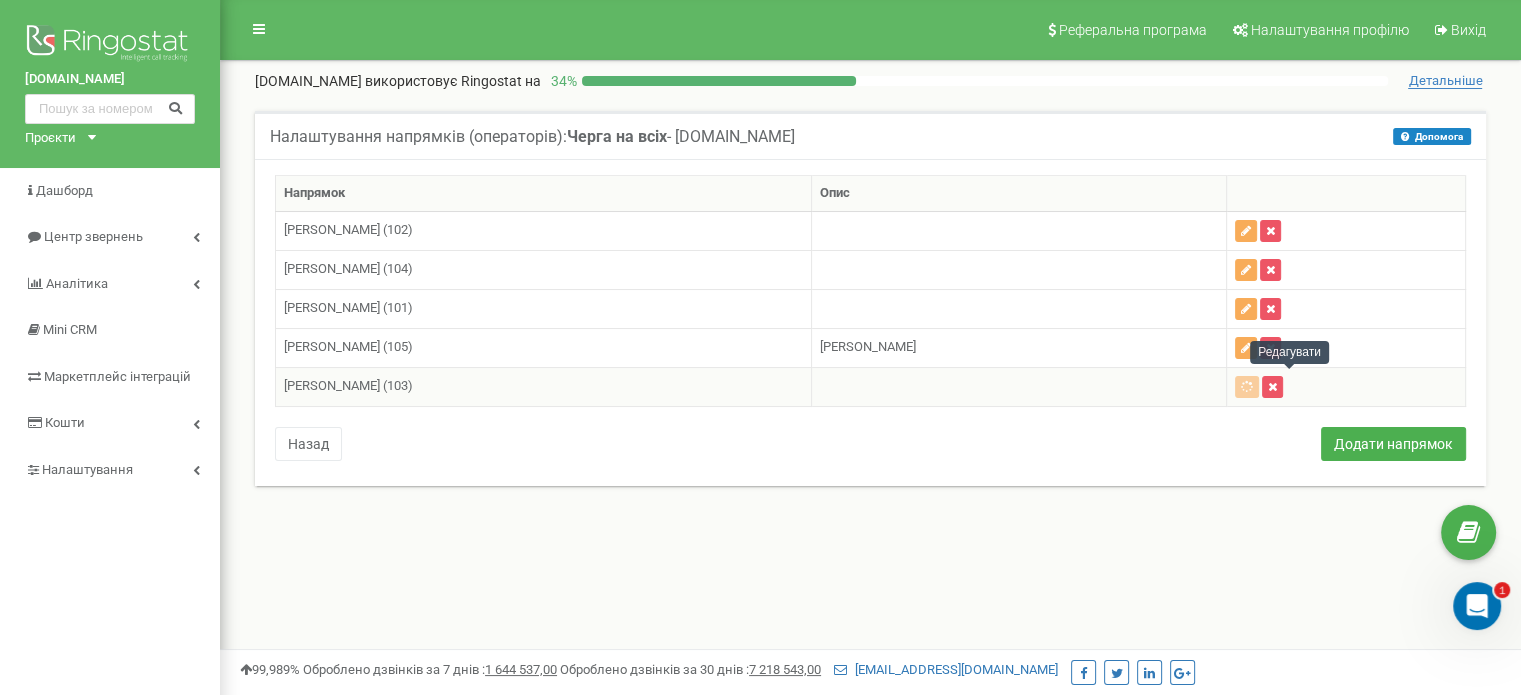 scroll, scrollTop: 0, scrollLeft: 0, axis: both 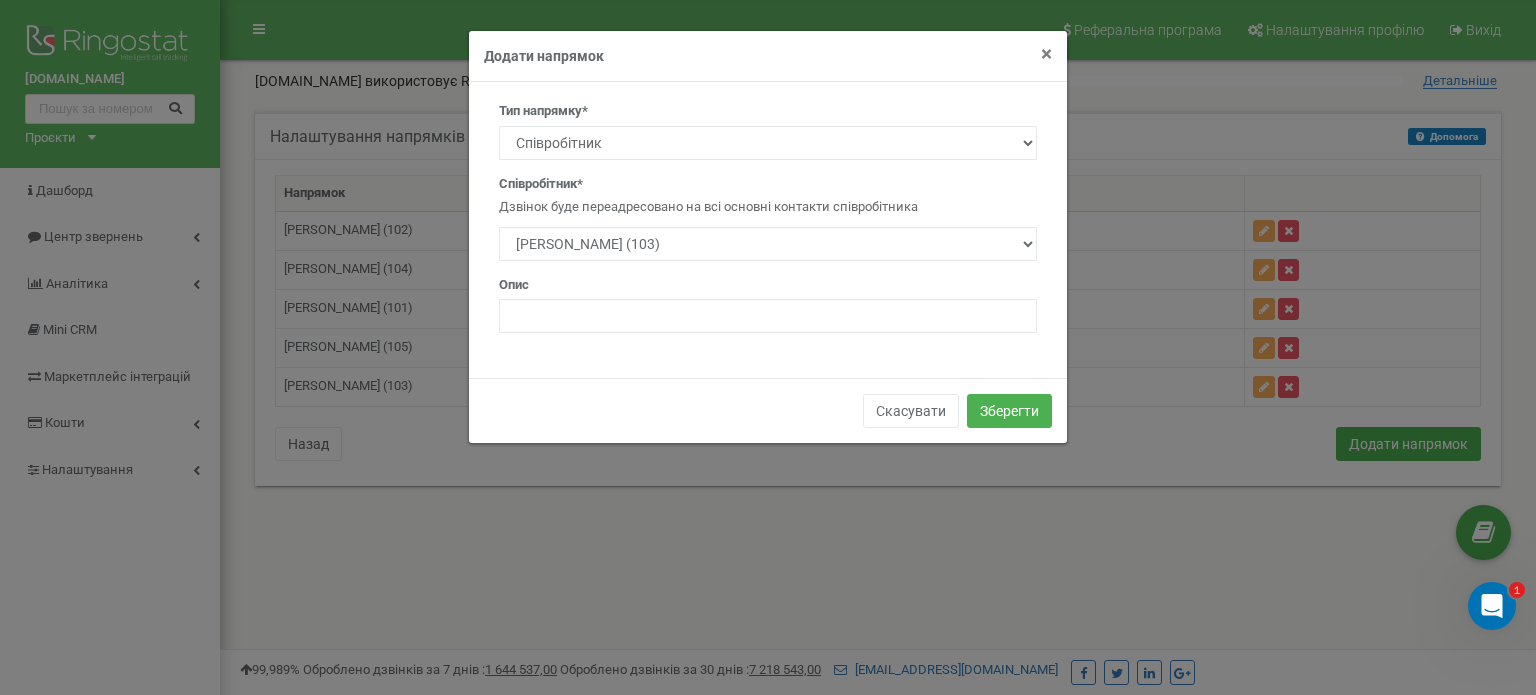 click on "×" at bounding box center [1046, 54] 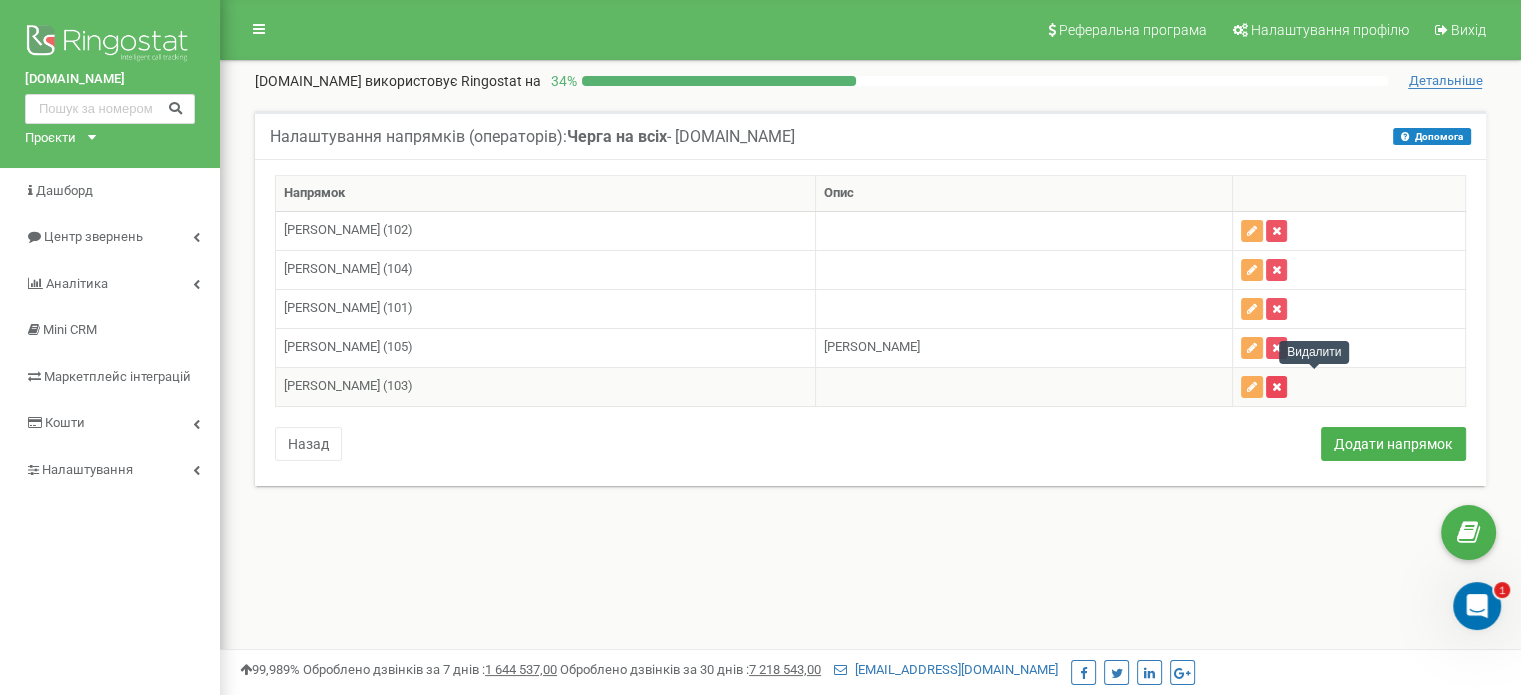 click at bounding box center (1276, 387) 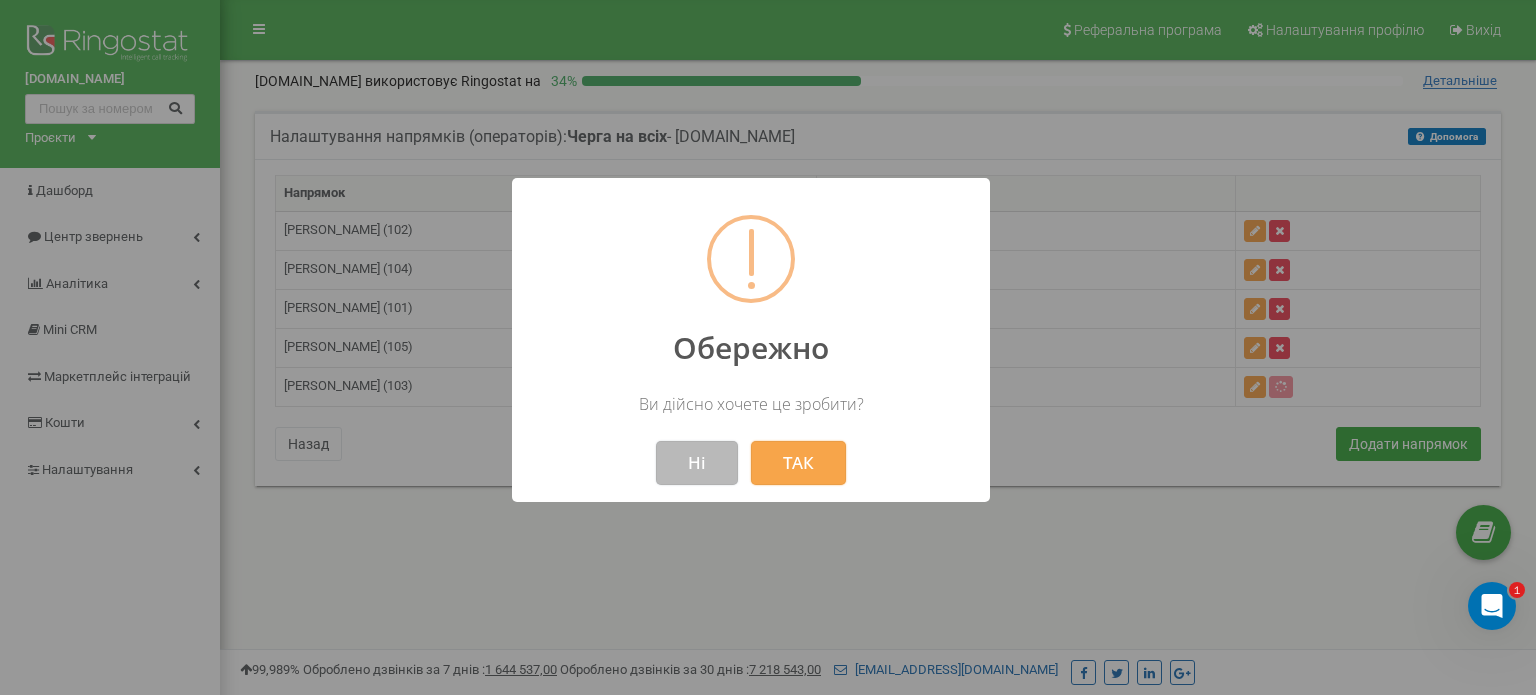 click on "Ні" at bounding box center (697, 463) 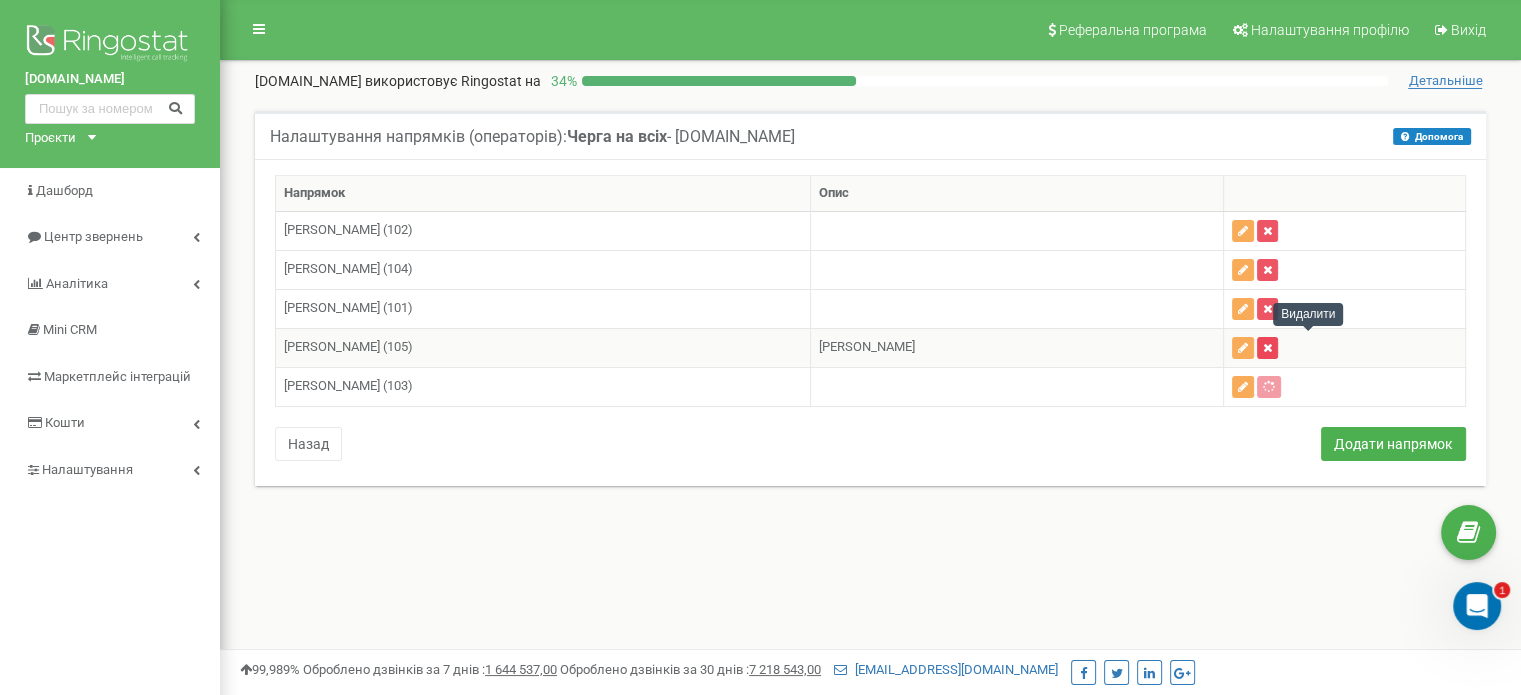 click at bounding box center [1267, 348] 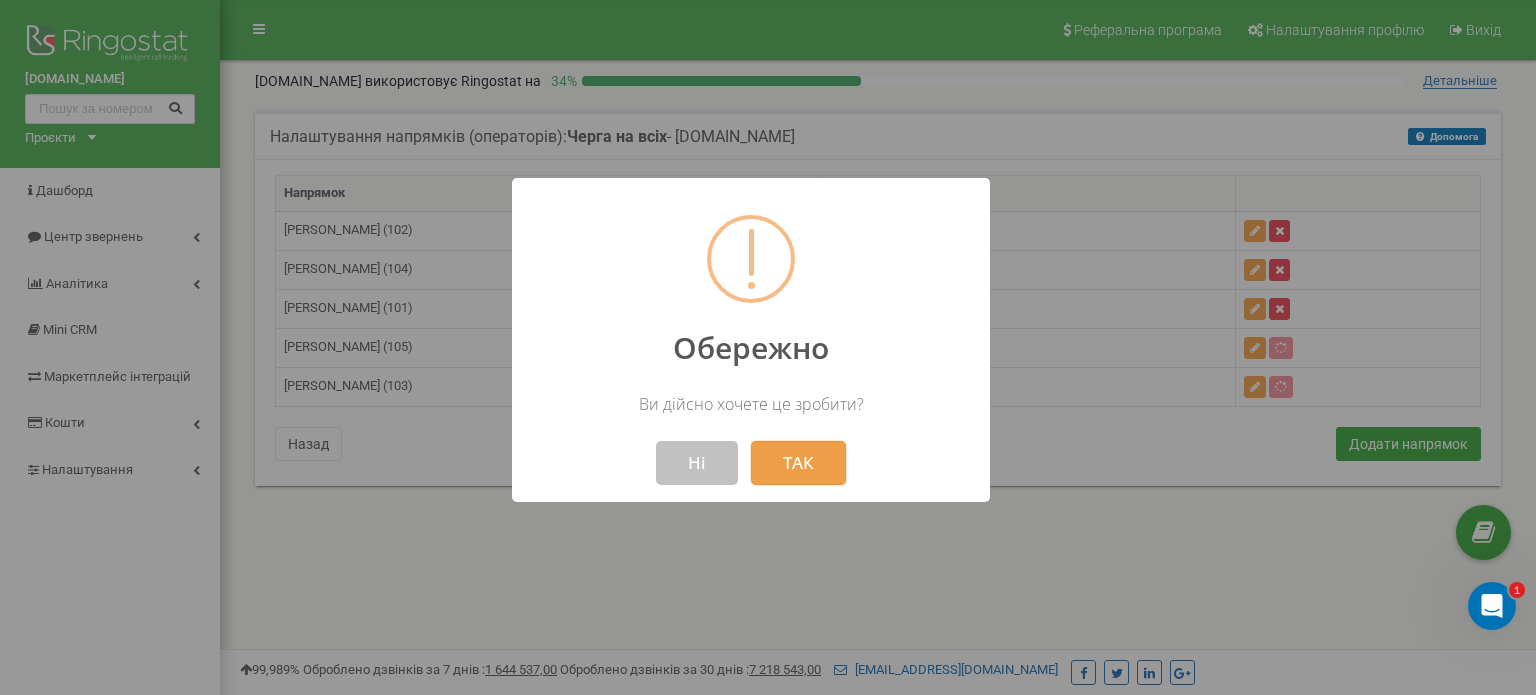 click on "ТАК" at bounding box center [798, 463] 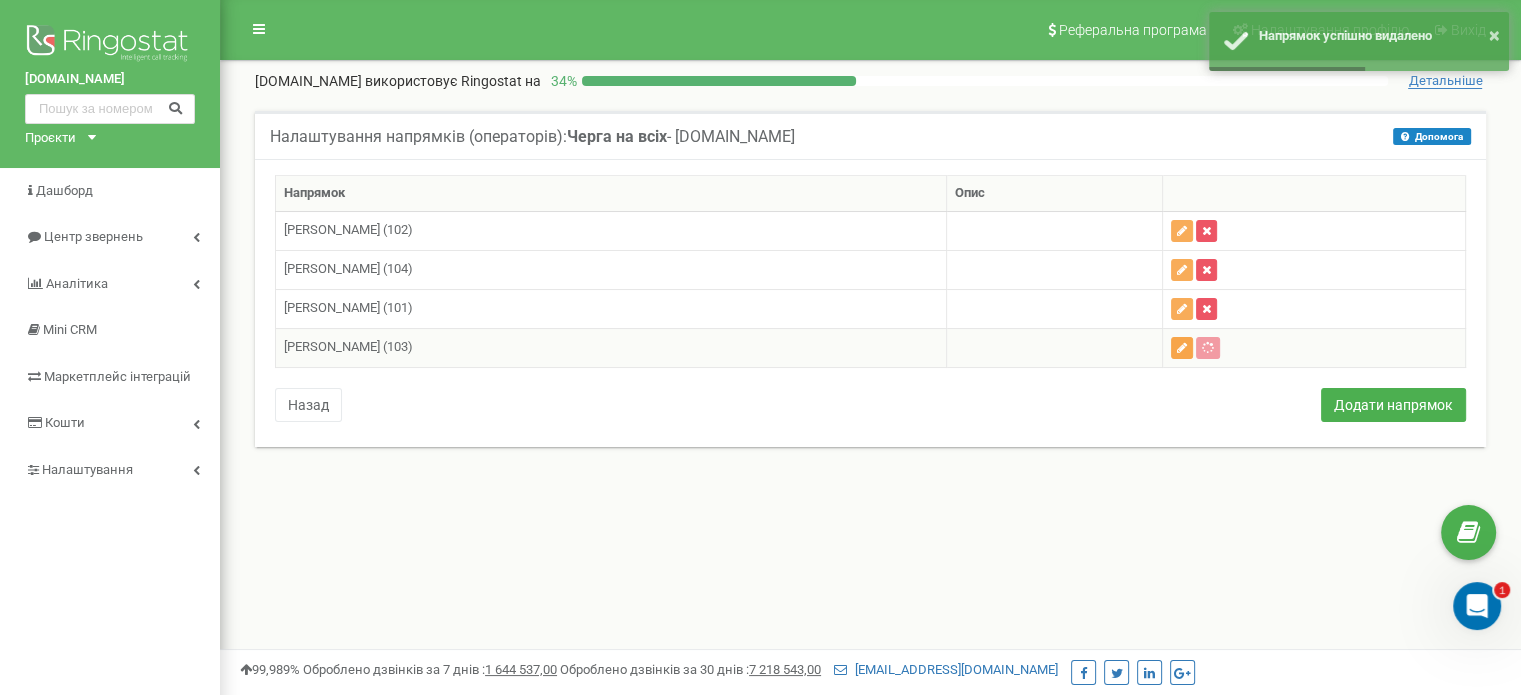 click at bounding box center [1182, 348] 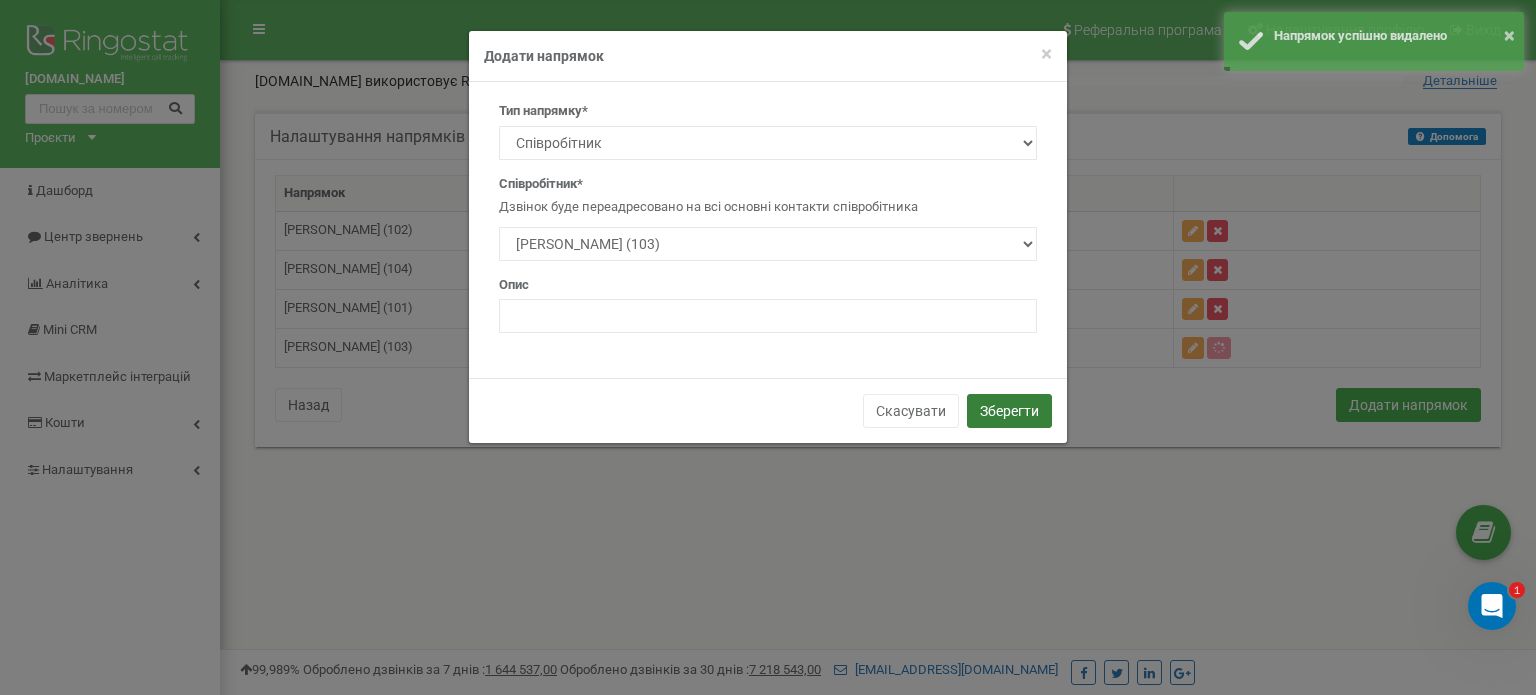 click on "Зберегти" at bounding box center [1009, 411] 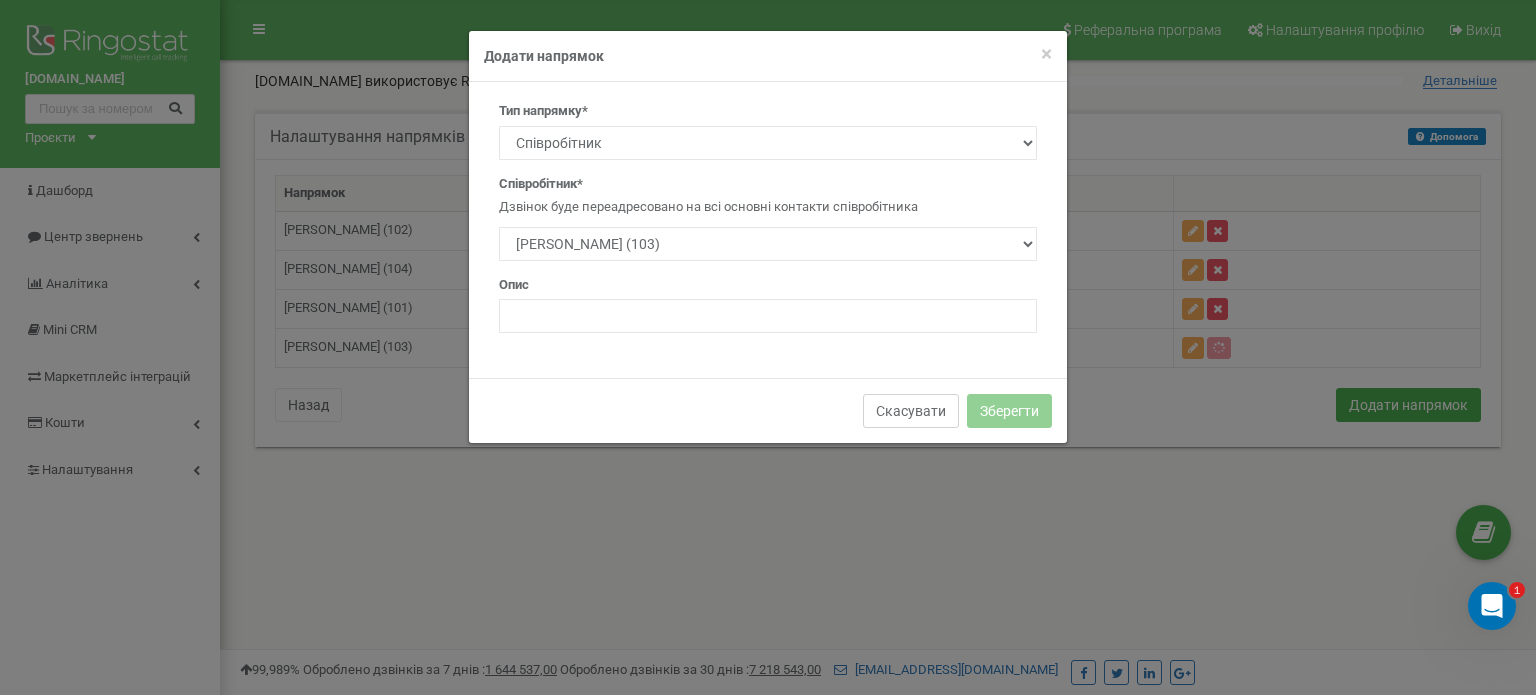 click on "Скасувати" at bounding box center (911, 411) 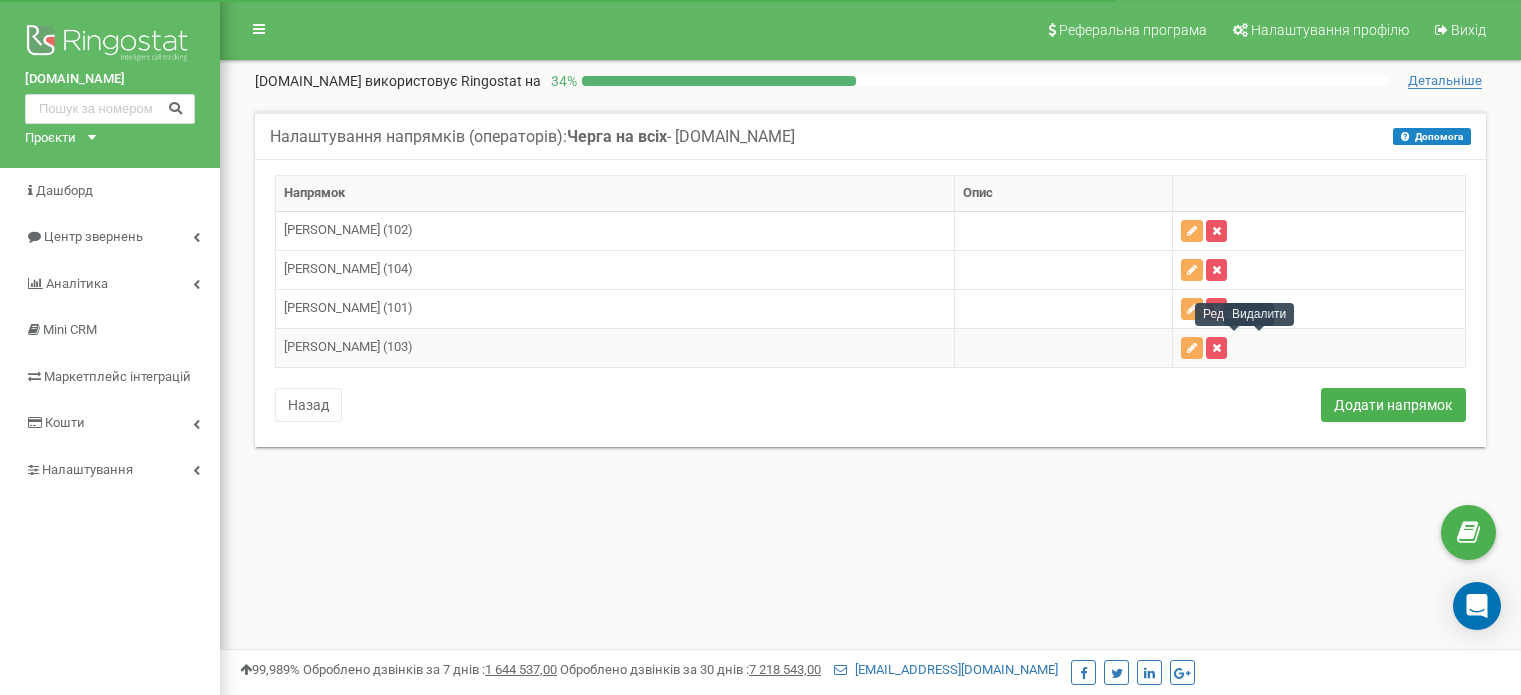 scroll, scrollTop: 0, scrollLeft: 0, axis: both 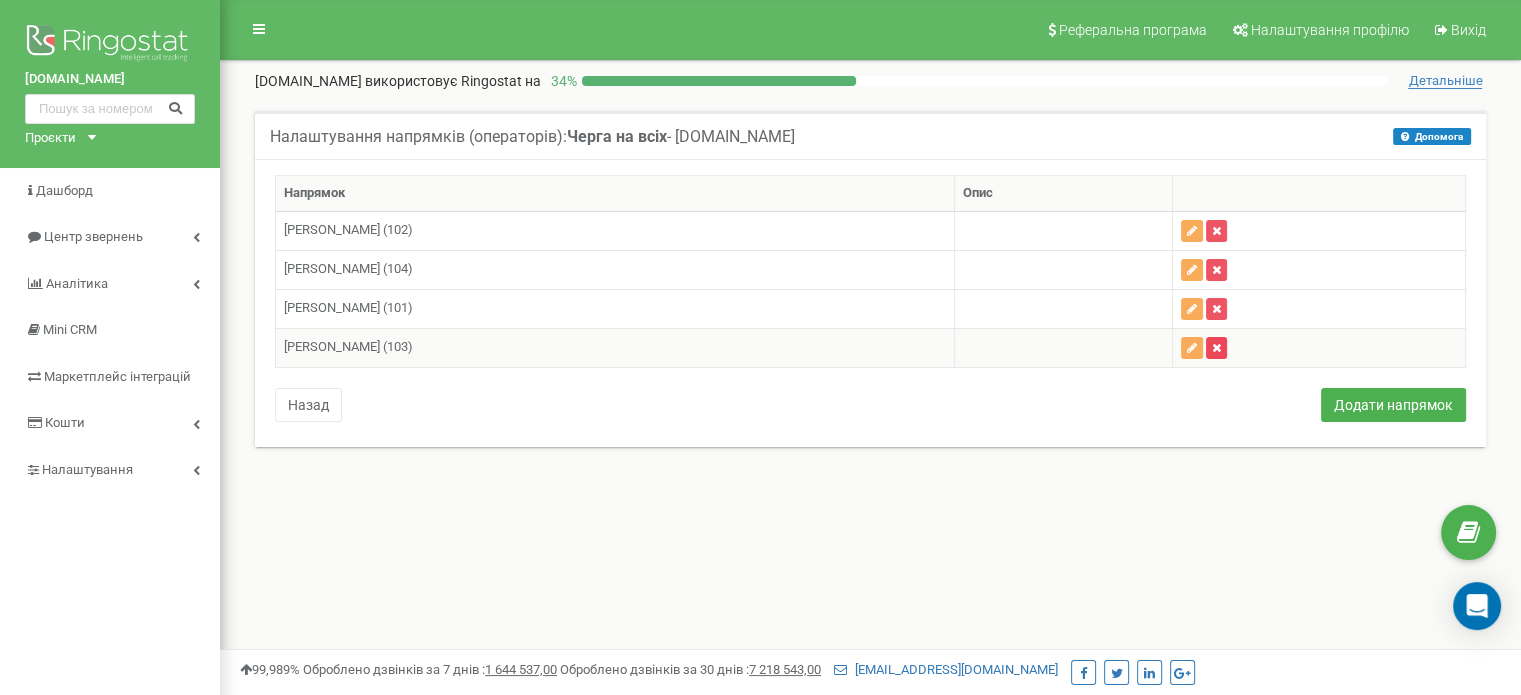 click at bounding box center [1216, 348] 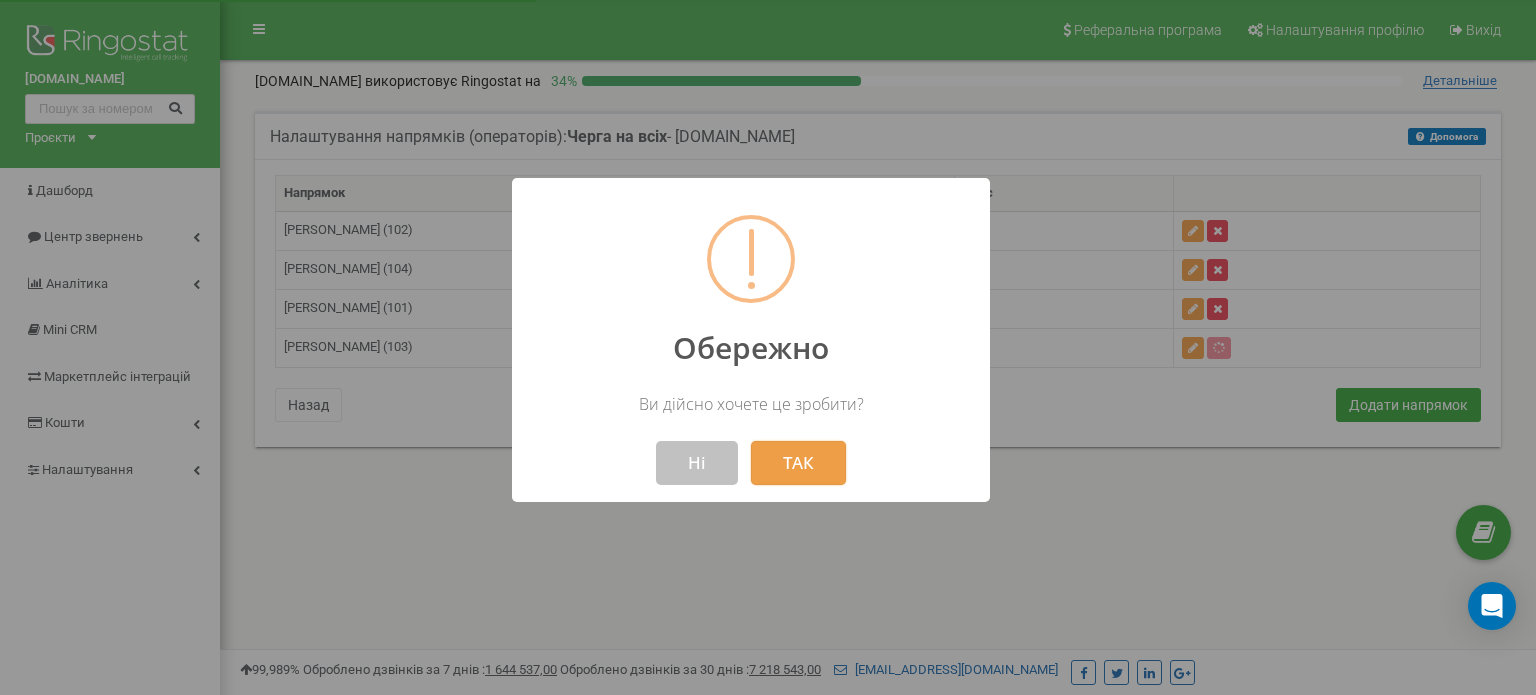 click on "ТАК" at bounding box center (798, 463) 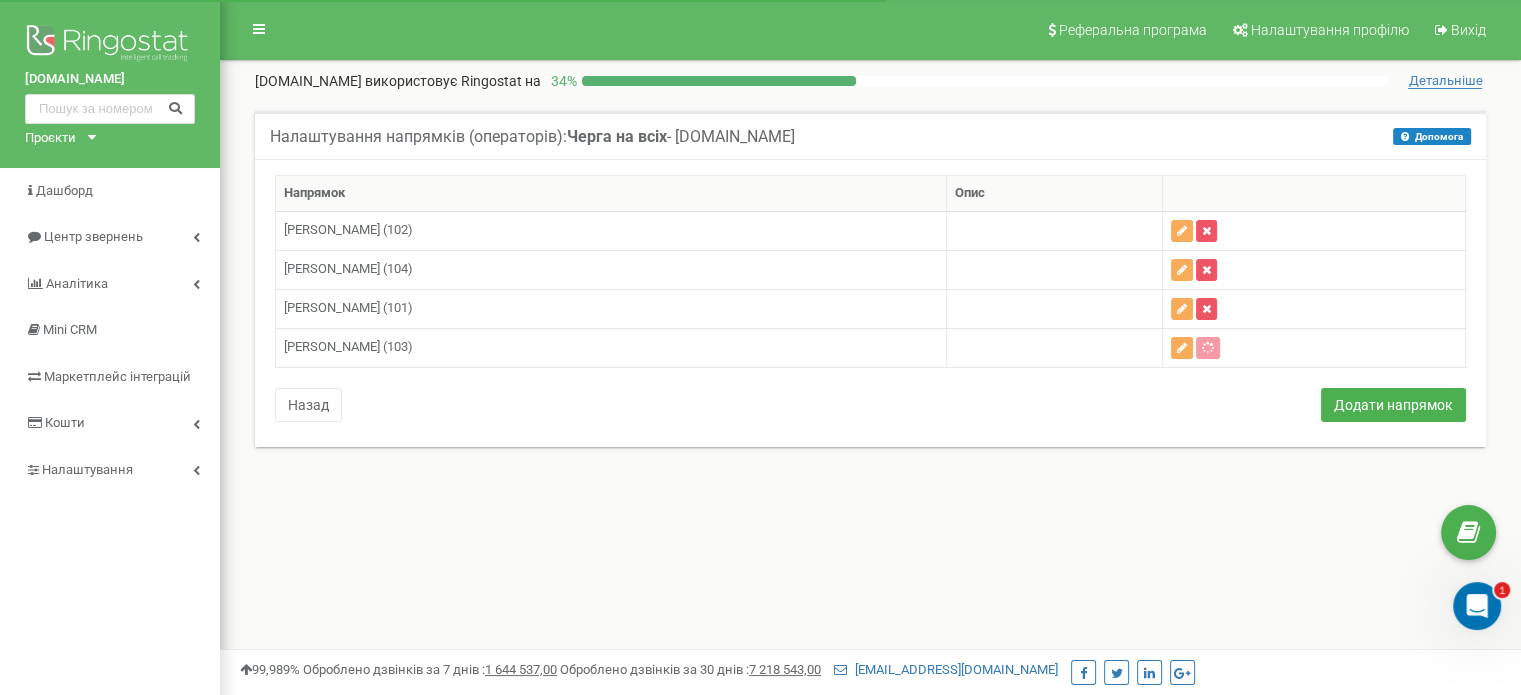 scroll, scrollTop: 0, scrollLeft: 0, axis: both 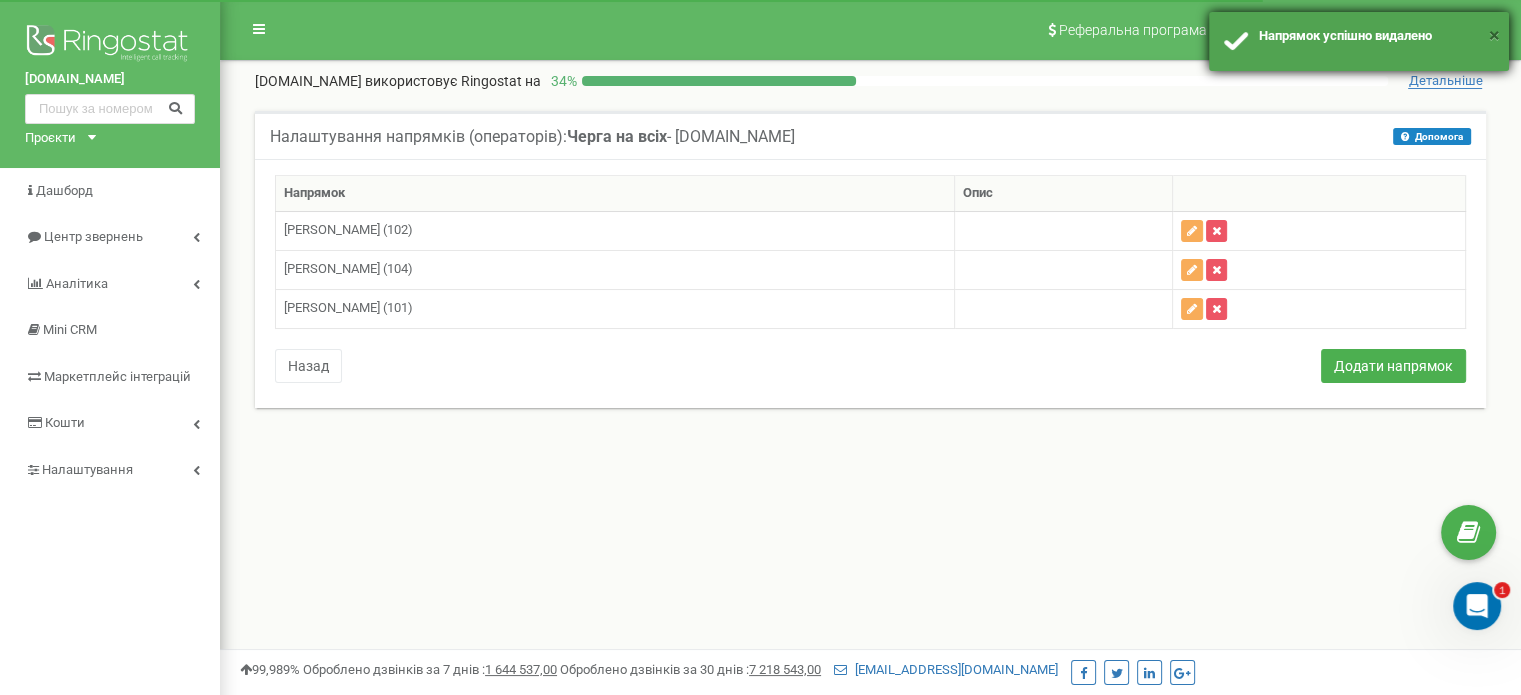 click on "×" at bounding box center (1494, 35) 